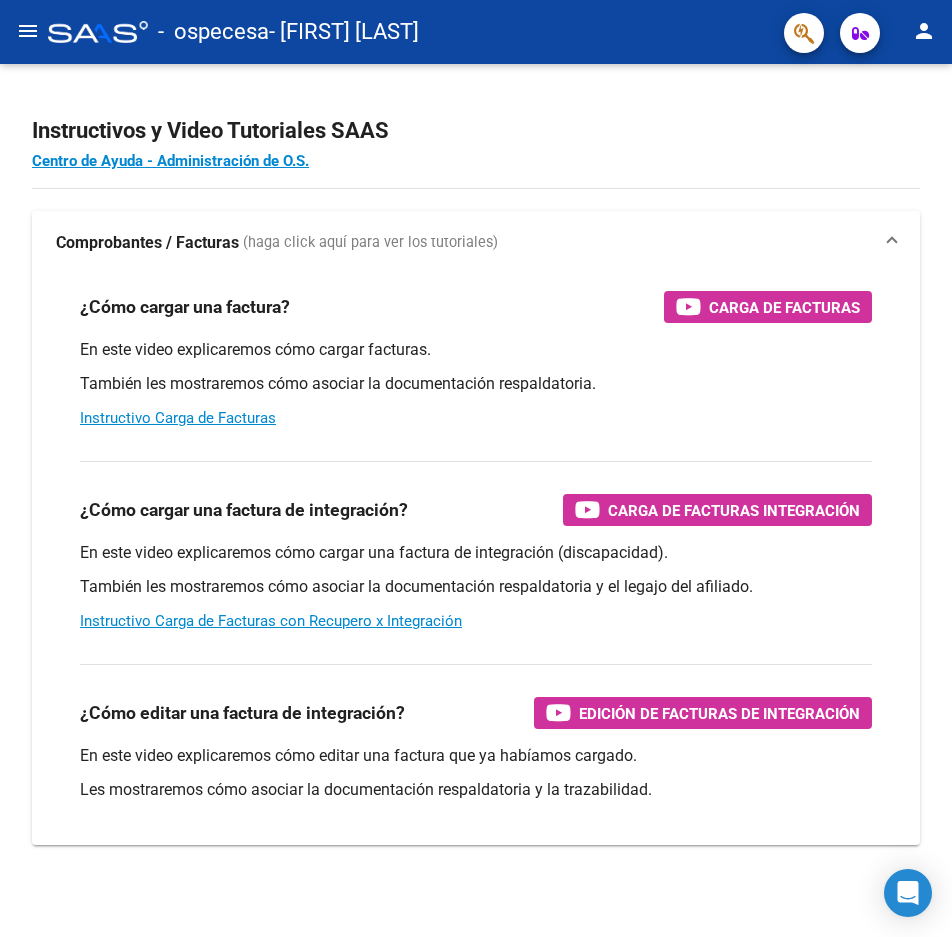scroll, scrollTop: 0, scrollLeft: 0, axis: both 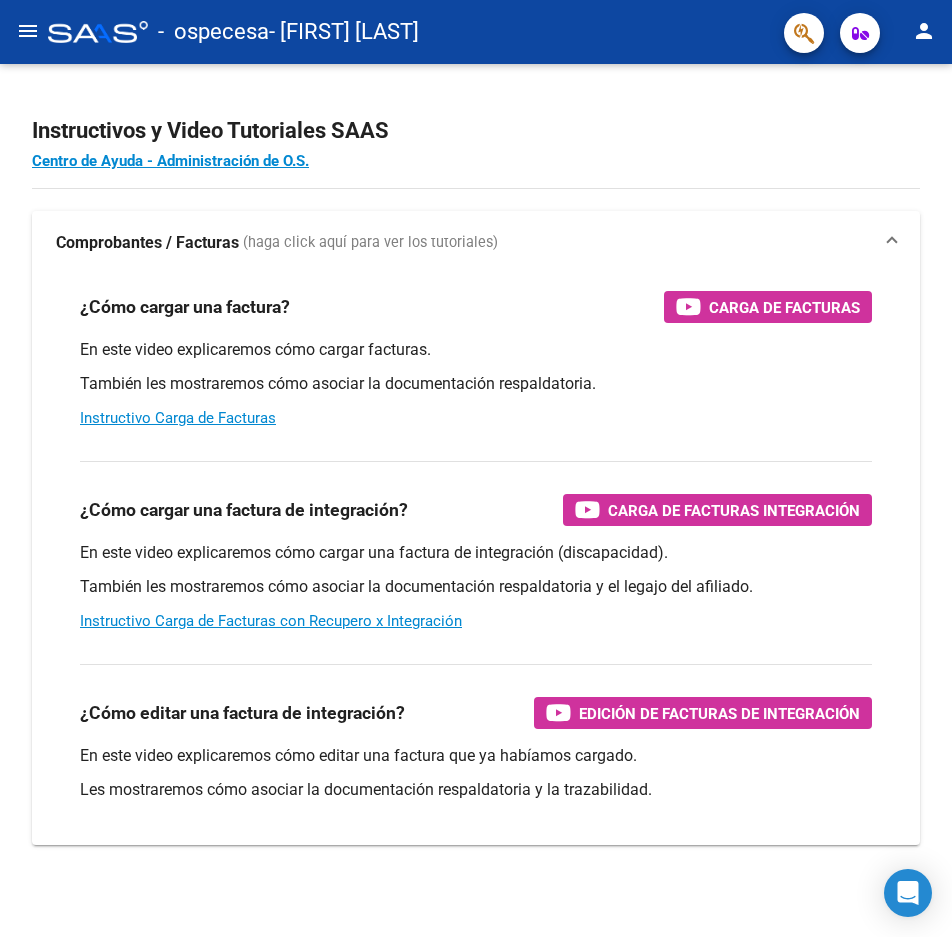 click on "menu" 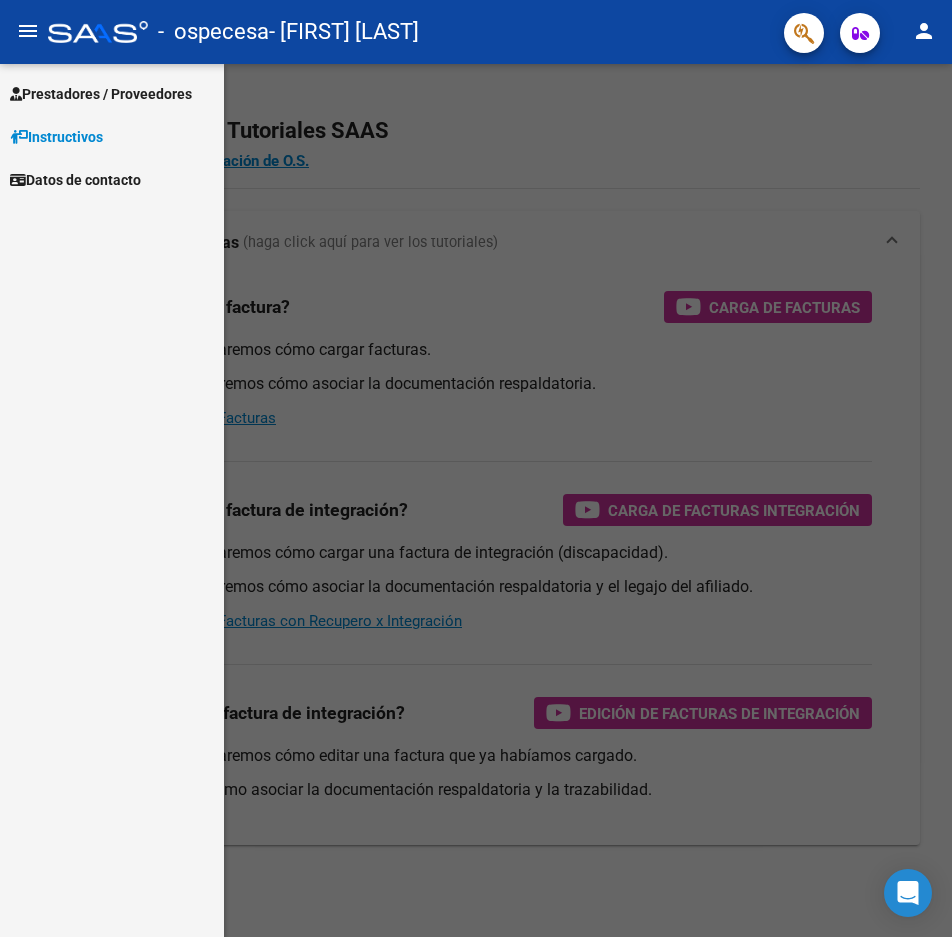 click on "Prestadores / Proveedores" at bounding box center (101, 94) 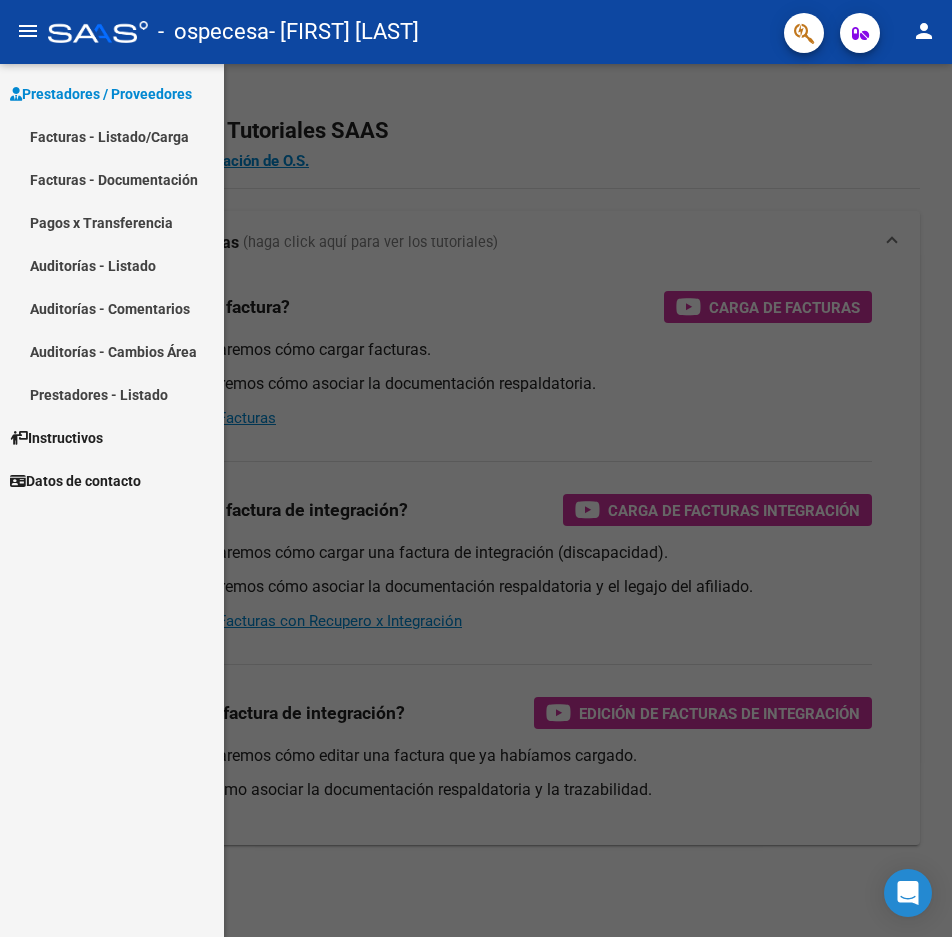 click on "Facturas - Documentación" at bounding box center (112, 179) 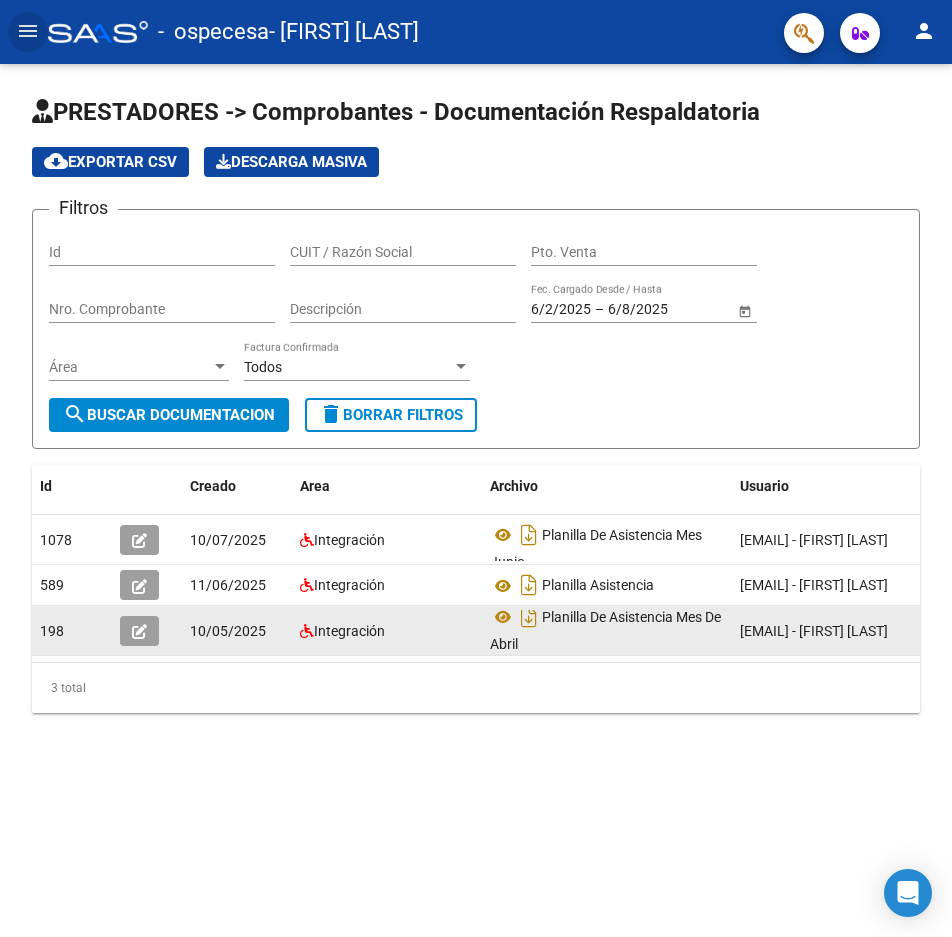 scroll, scrollTop: 13, scrollLeft: 0, axis: vertical 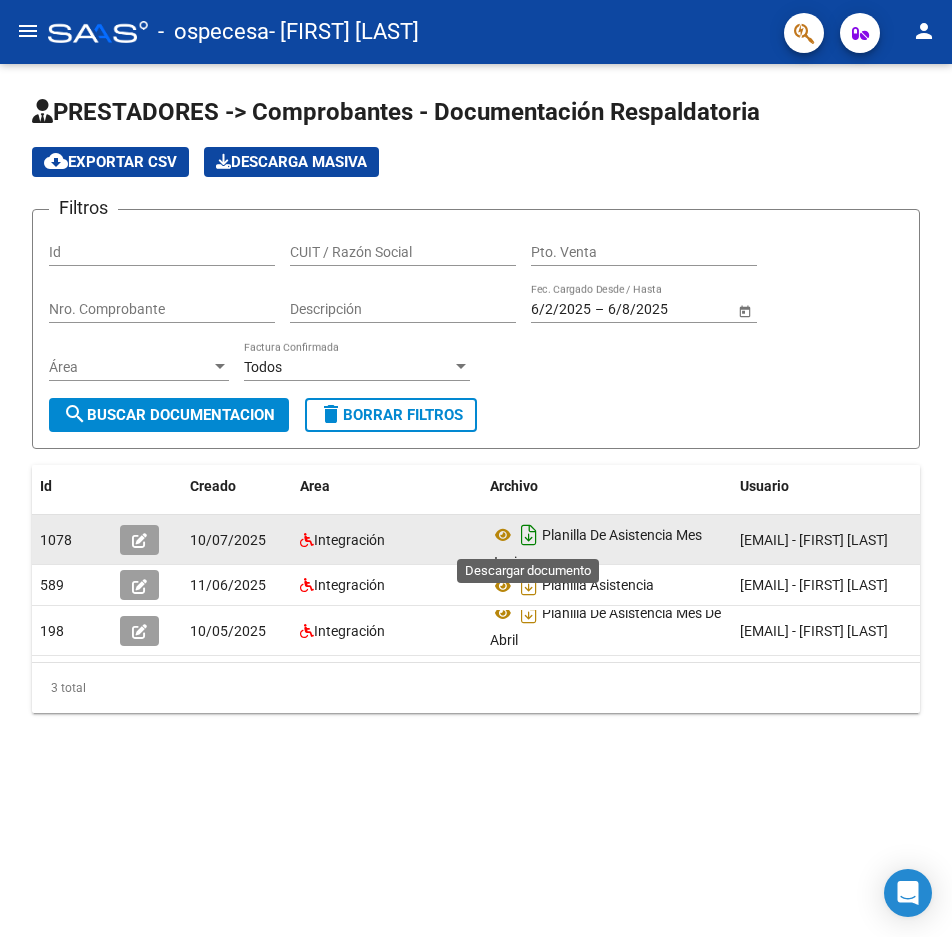 click 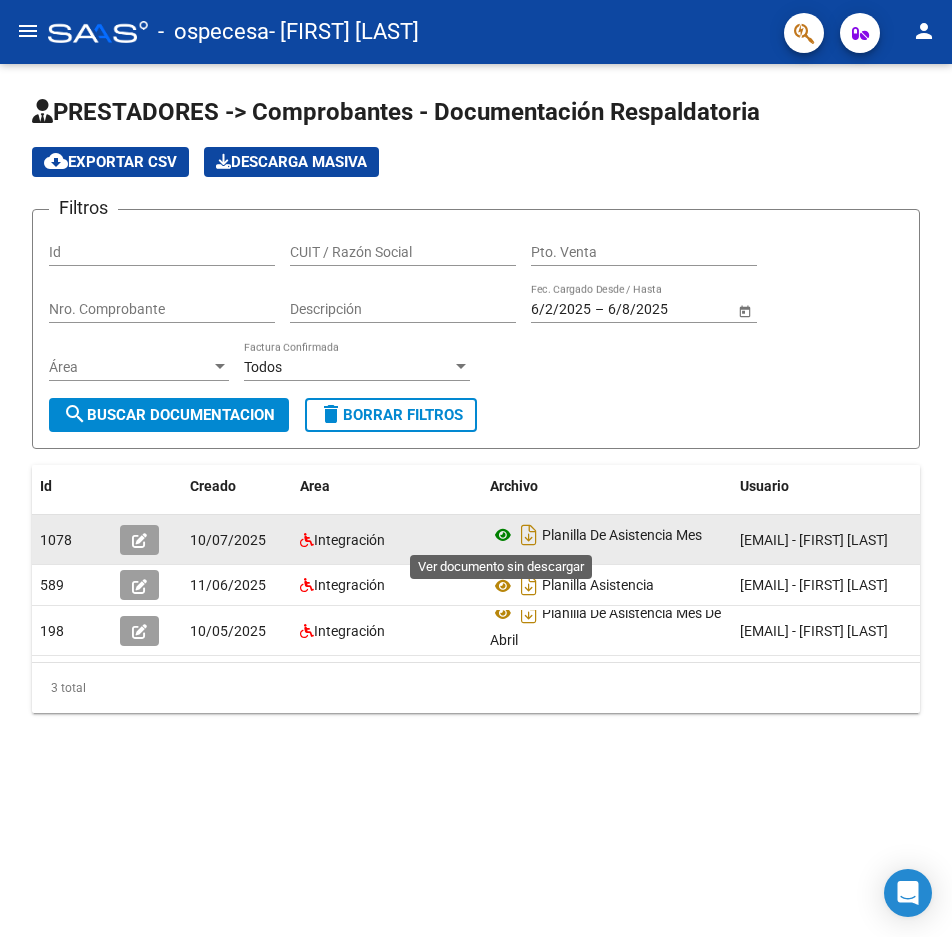 click 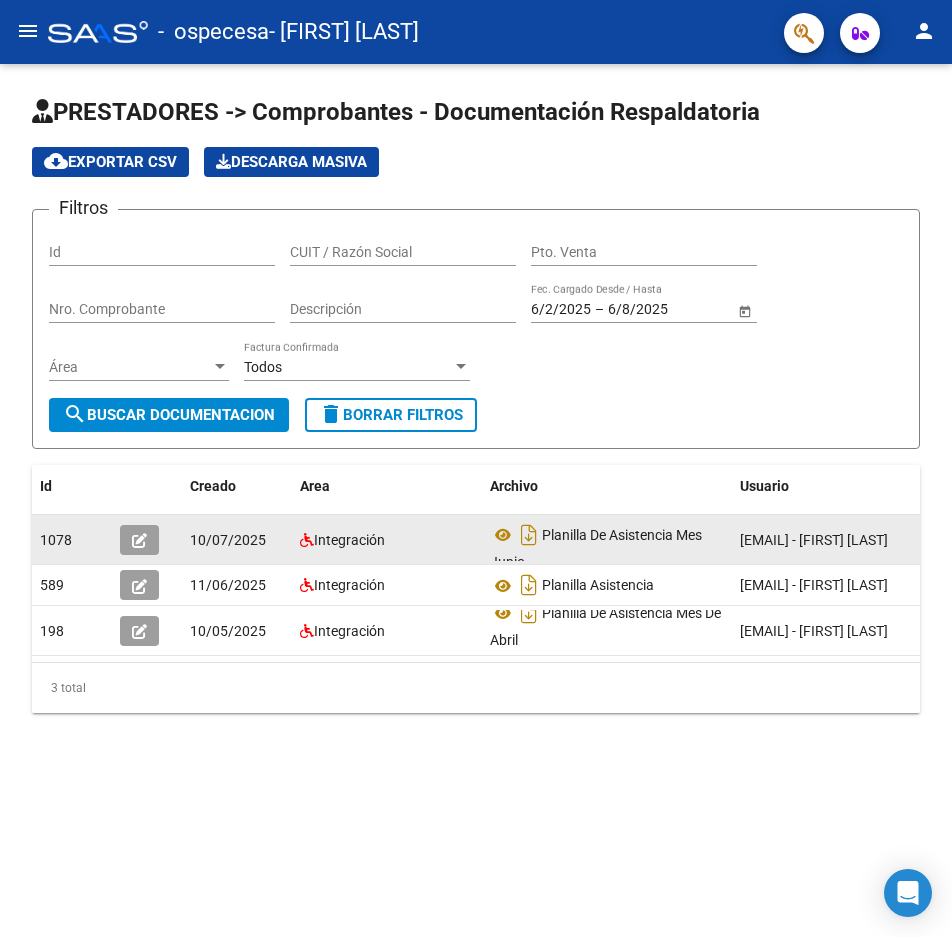 click 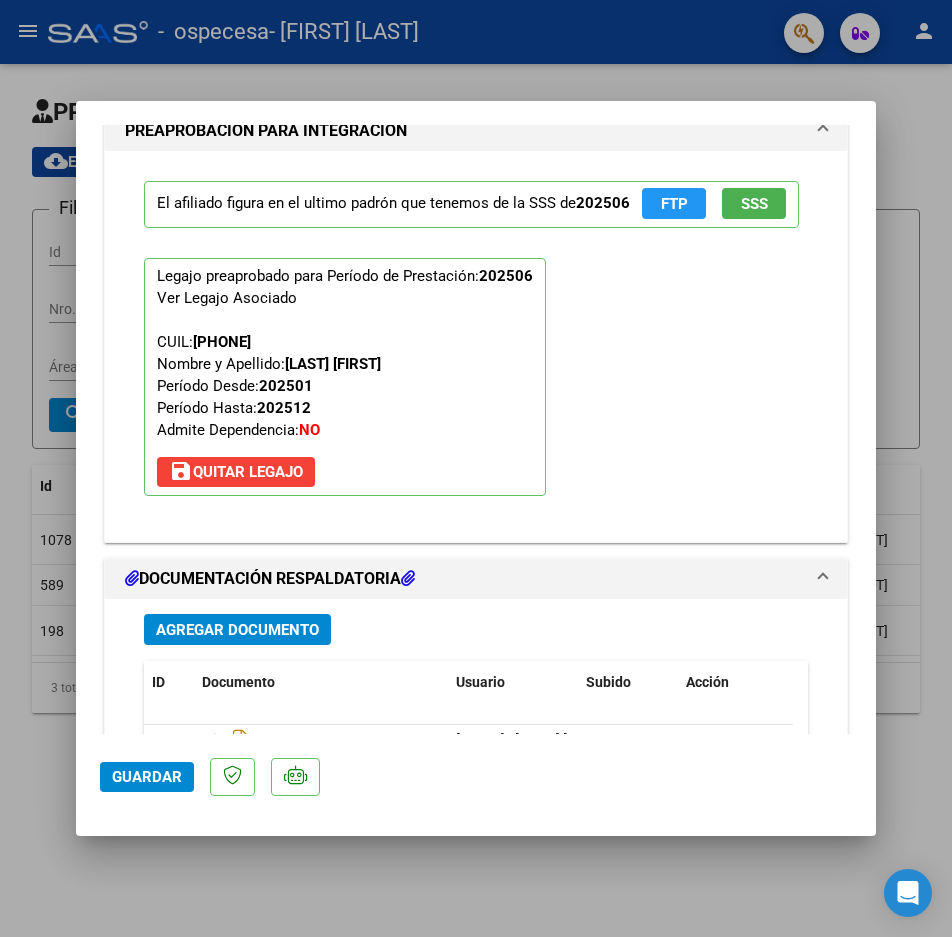 scroll, scrollTop: 1800, scrollLeft: 0, axis: vertical 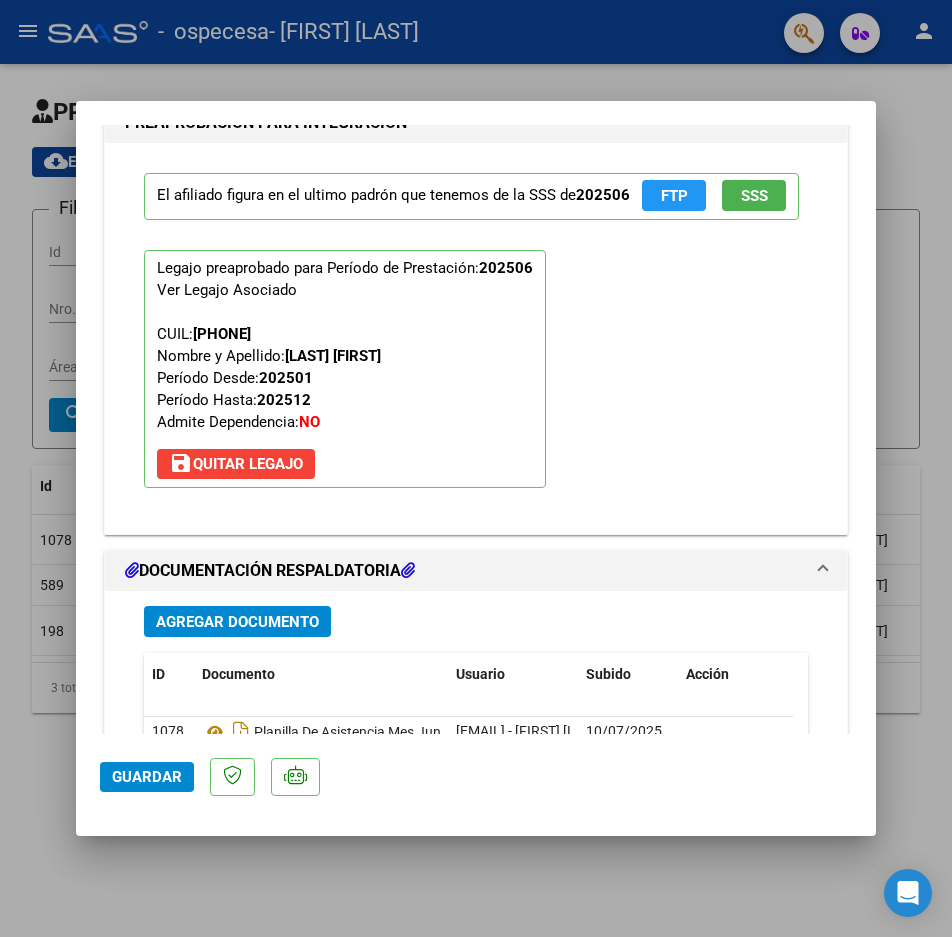 click at bounding box center (476, 468) 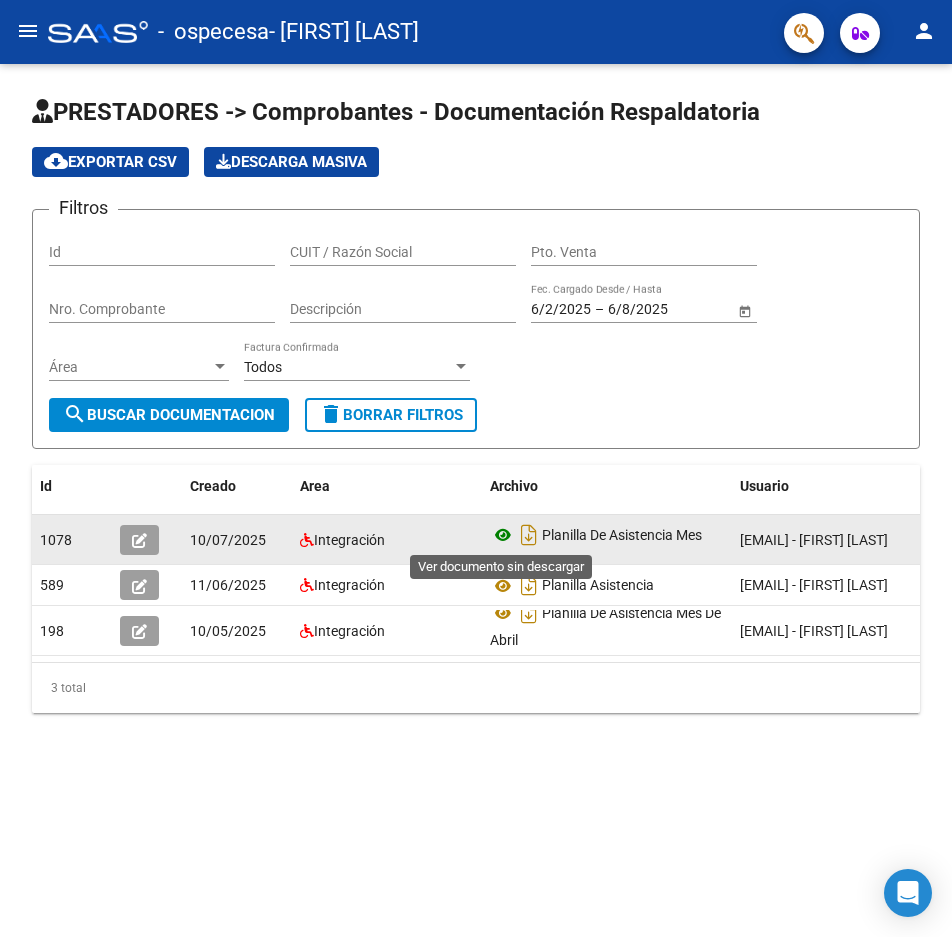 click 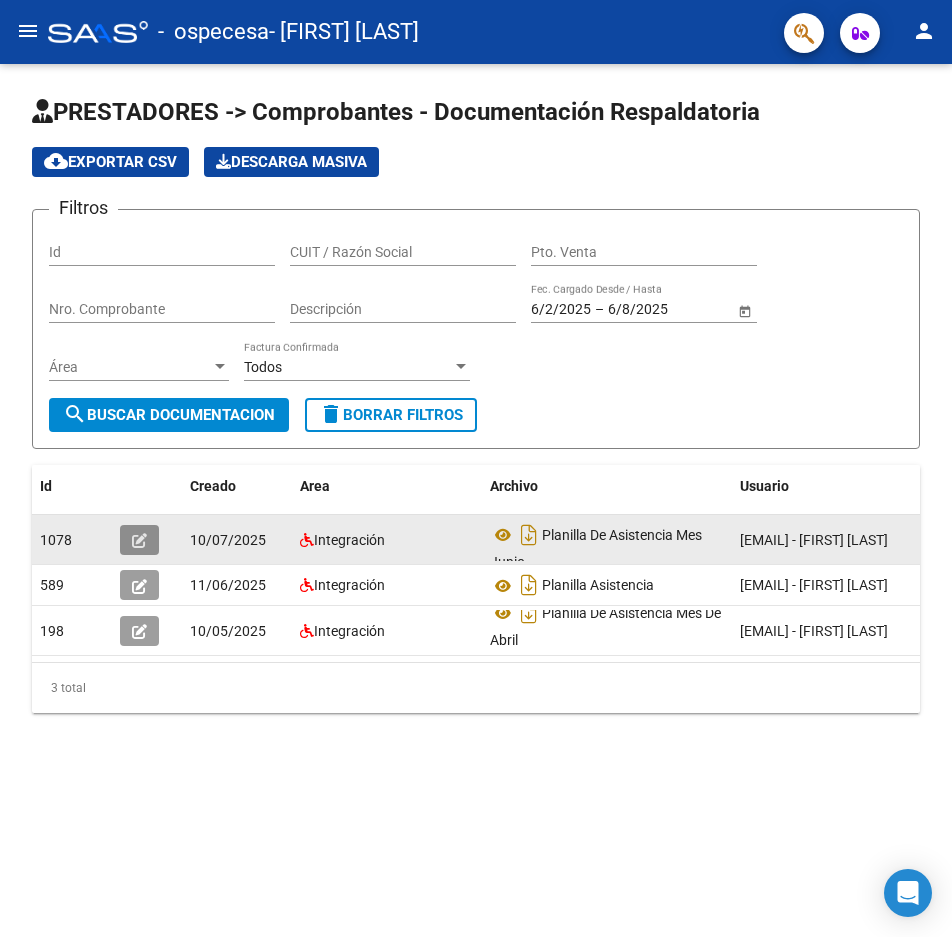 click 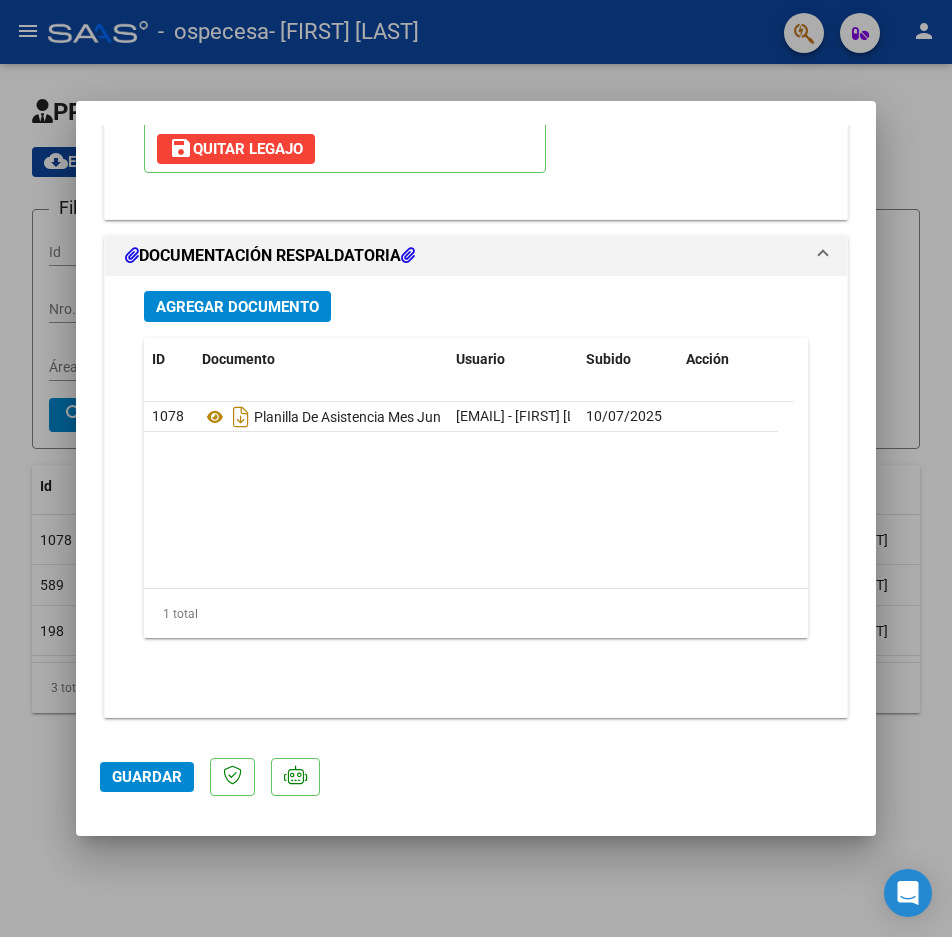 scroll, scrollTop: 2145, scrollLeft: 0, axis: vertical 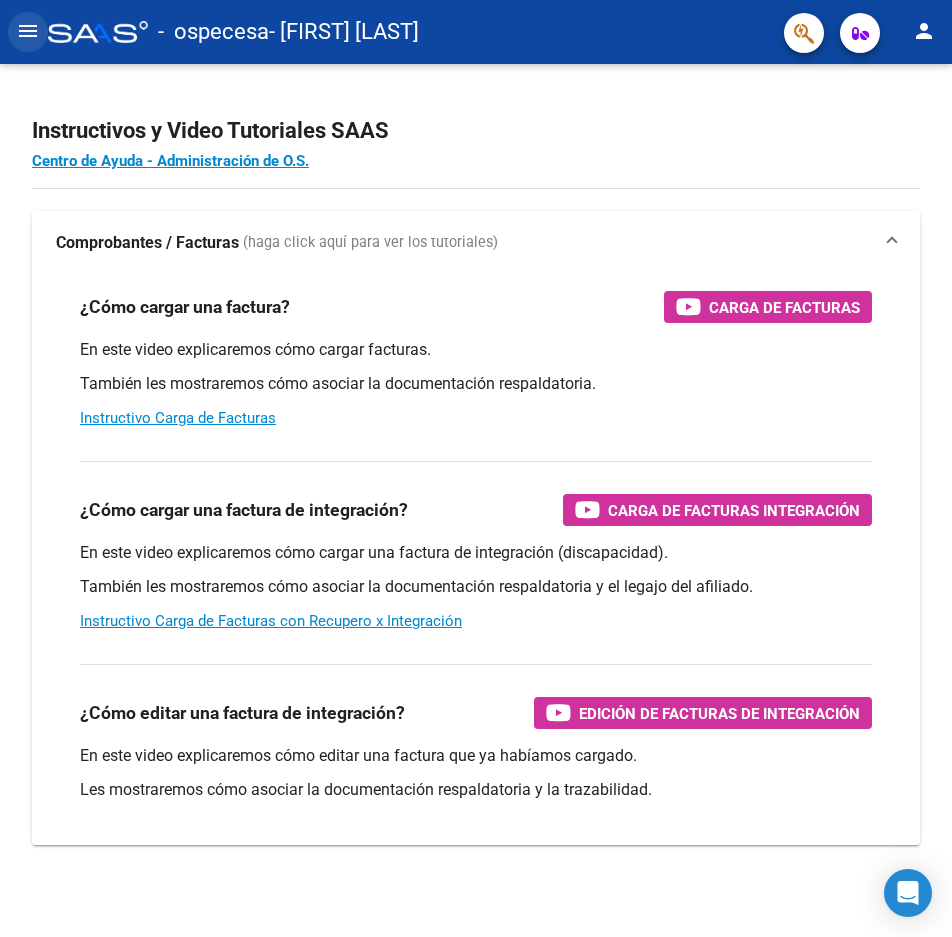 click on "menu" 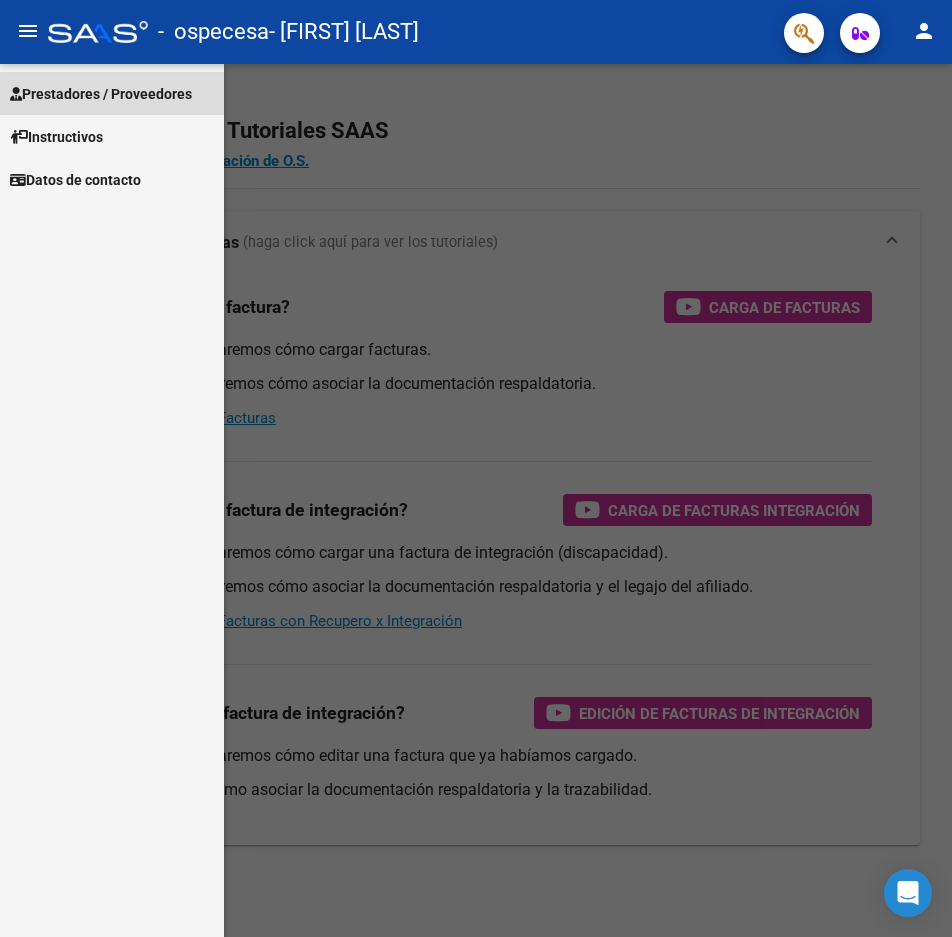 click on "Prestadores / Proveedores" at bounding box center (101, 94) 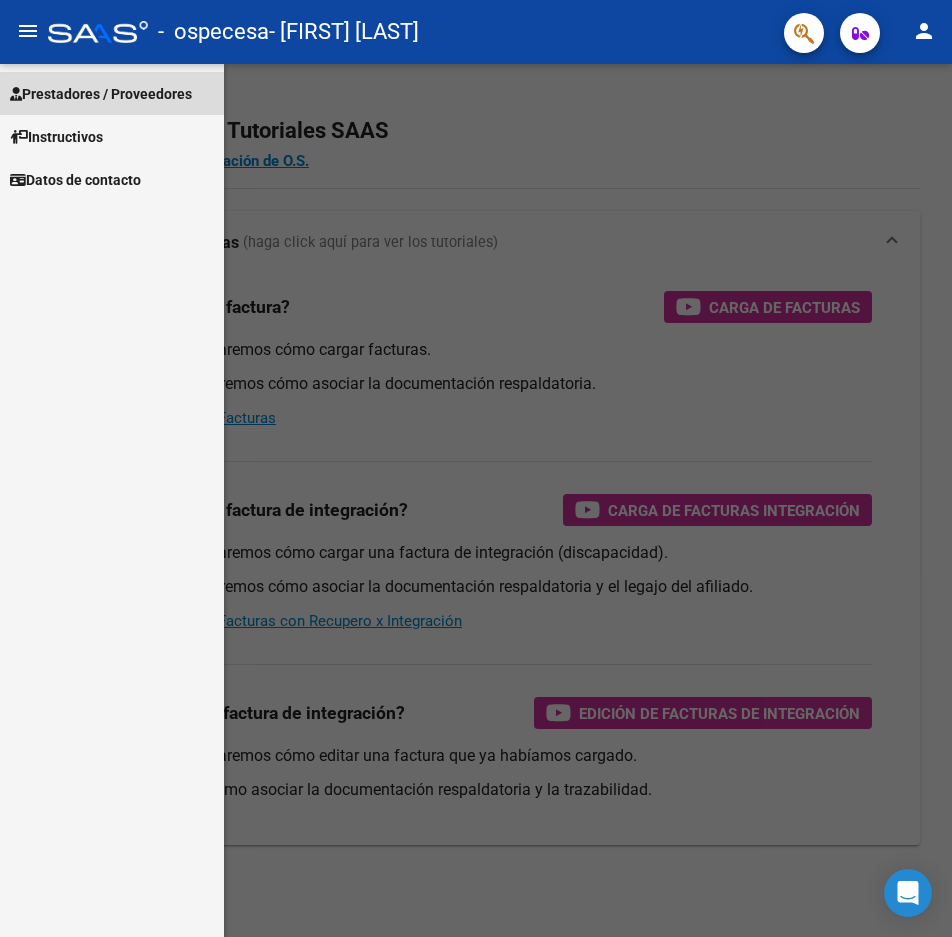 click on "Prestadores / Proveedores" at bounding box center (101, 94) 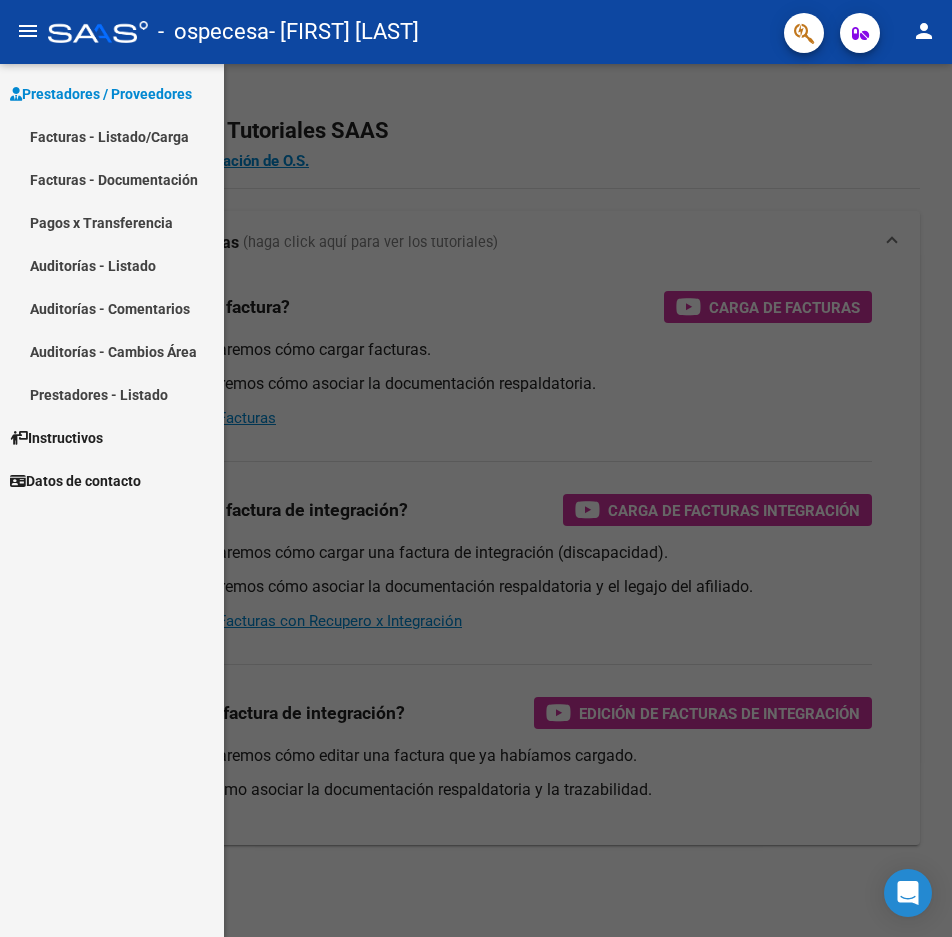 click on "Facturas - Documentación" at bounding box center [112, 179] 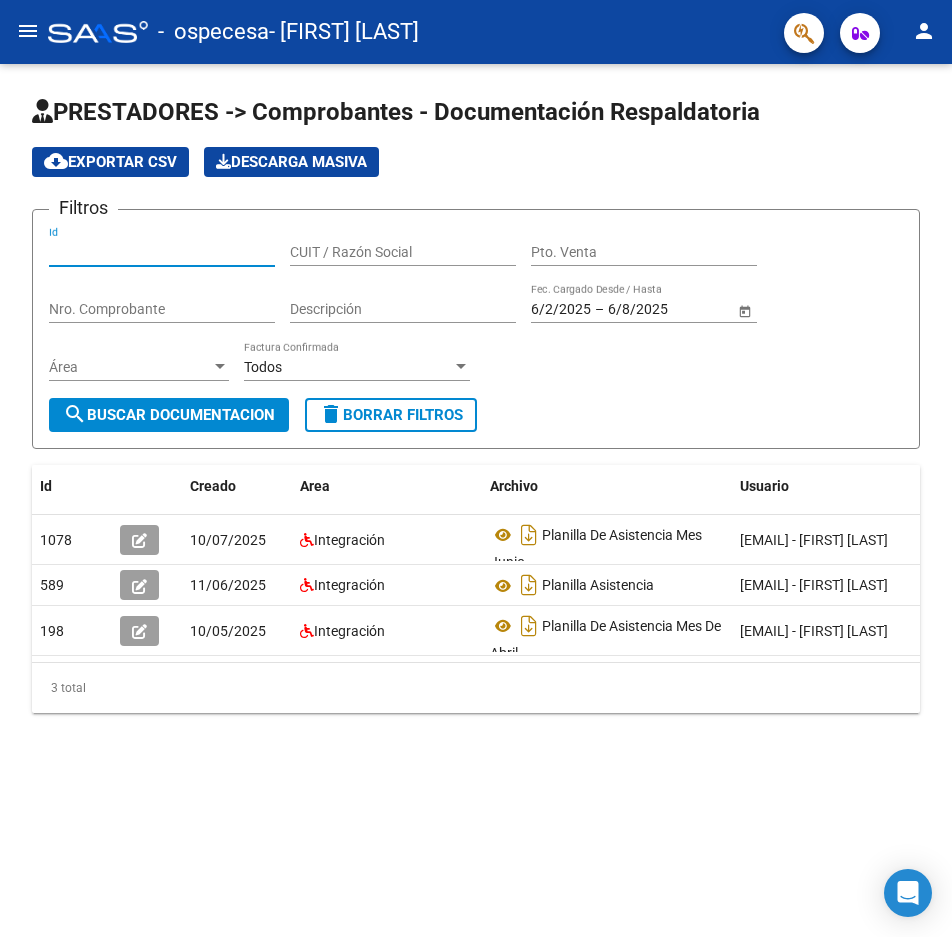 click on "Id" at bounding box center [162, 252] 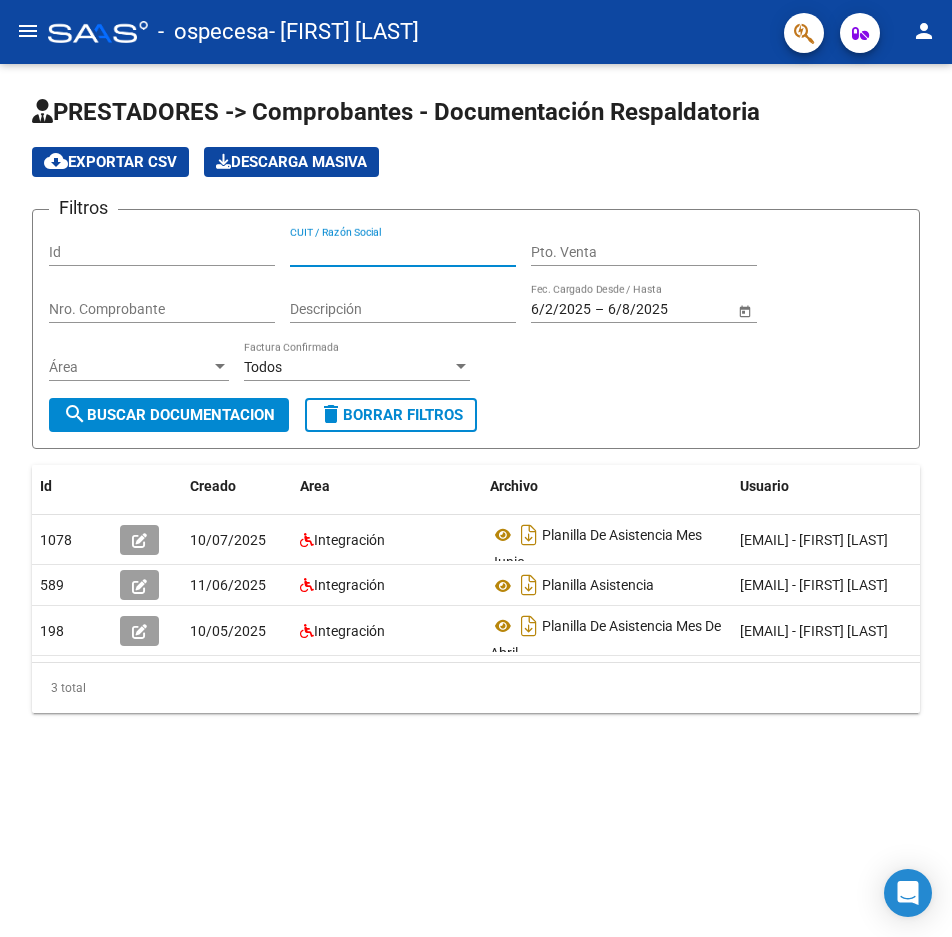 click on "Id" at bounding box center (162, 252) 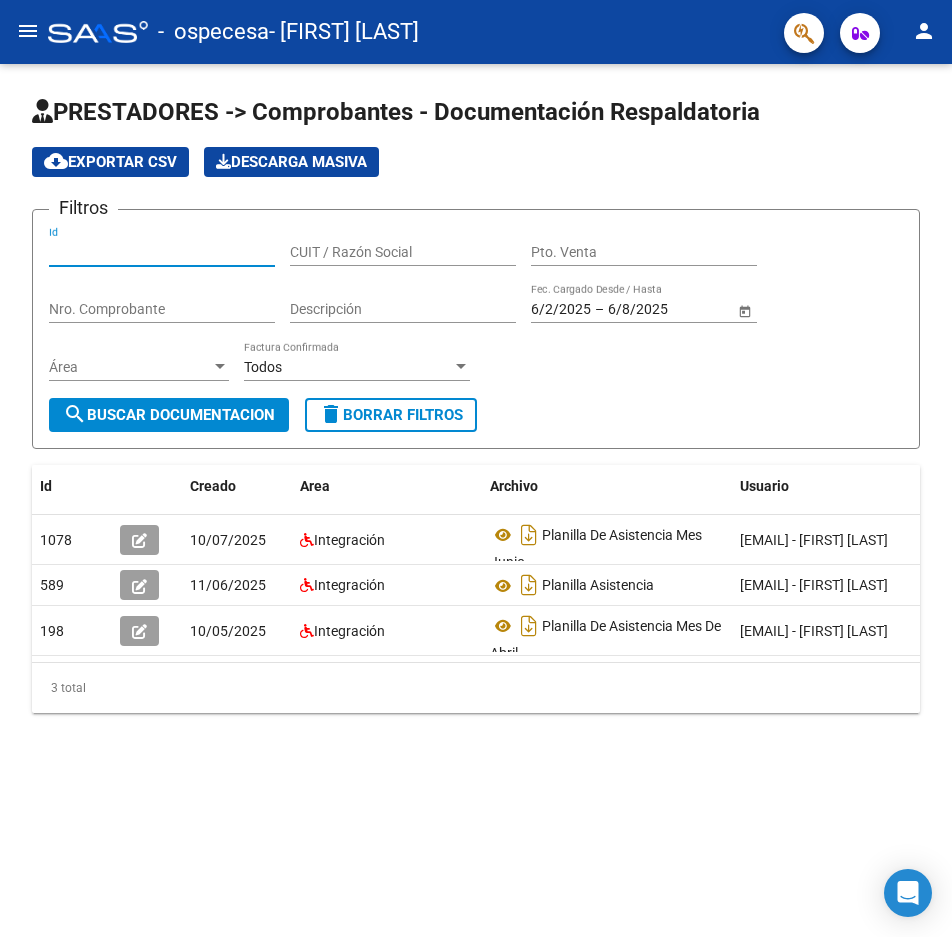 click on "Nro. Comprobante" at bounding box center [162, 309] 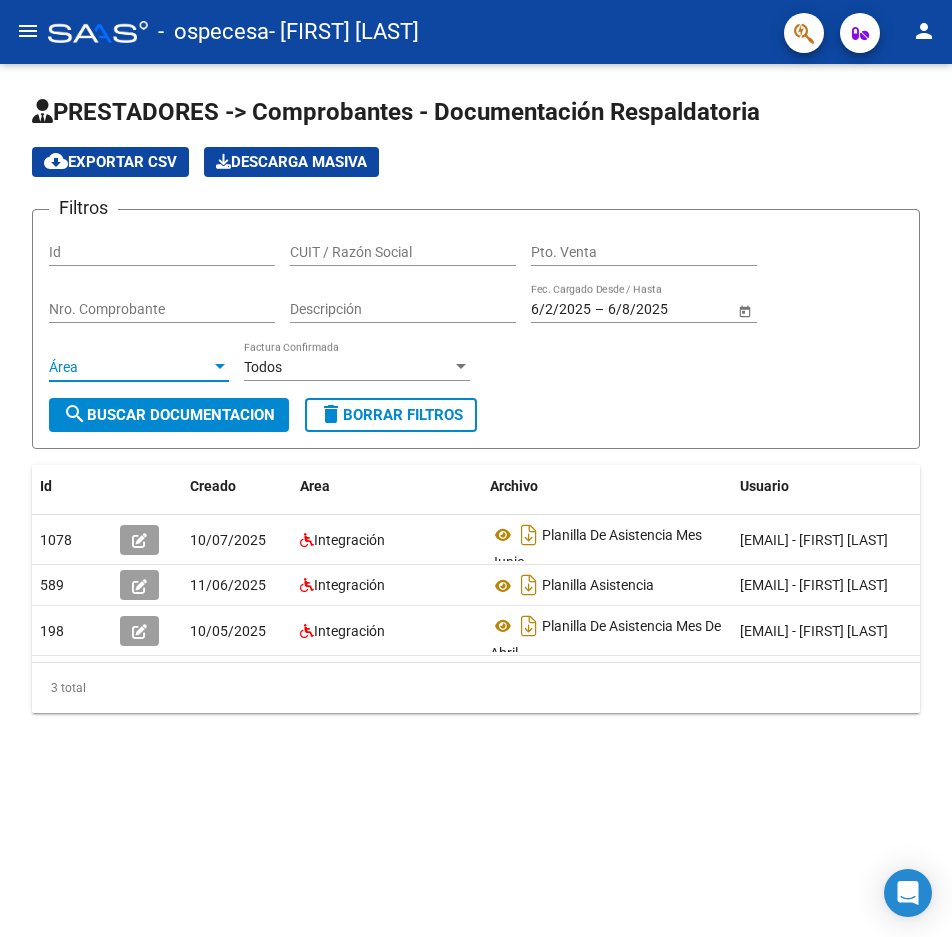 click on "Área" at bounding box center [130, 367] 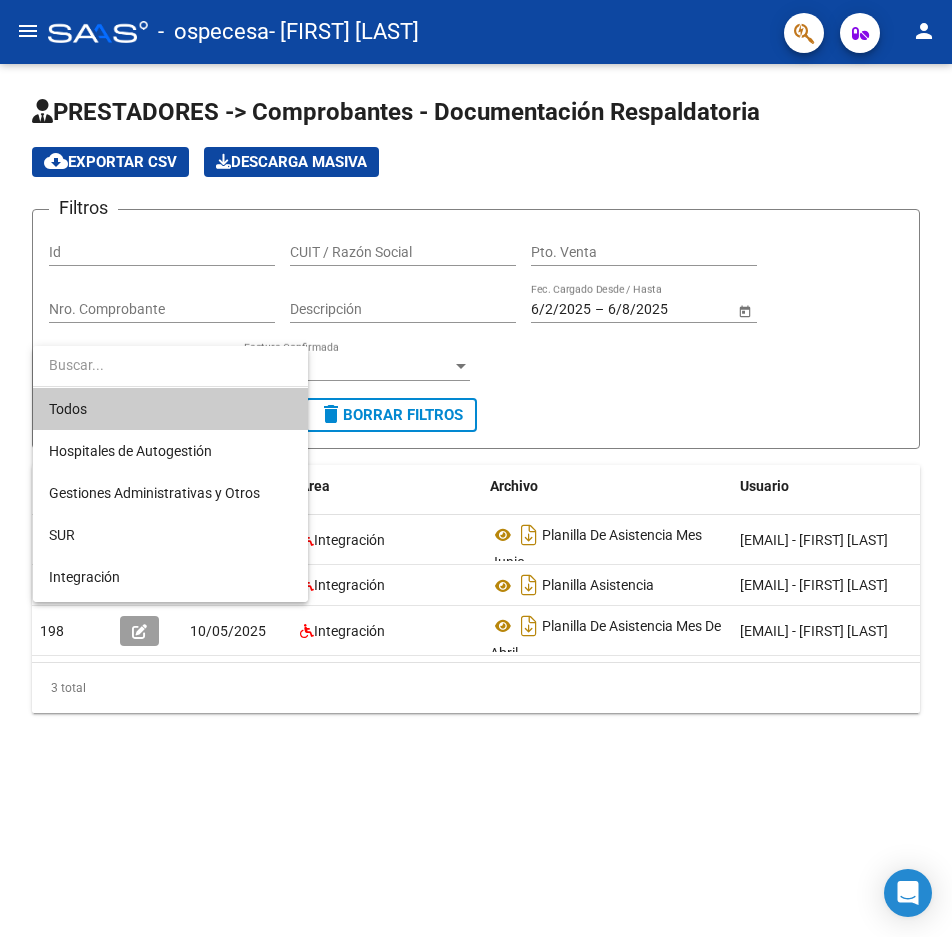 drag, startPoint x: 405, startPoint y: 343, endPoint x: 456, endPoint y: 349, distance: 51.351727 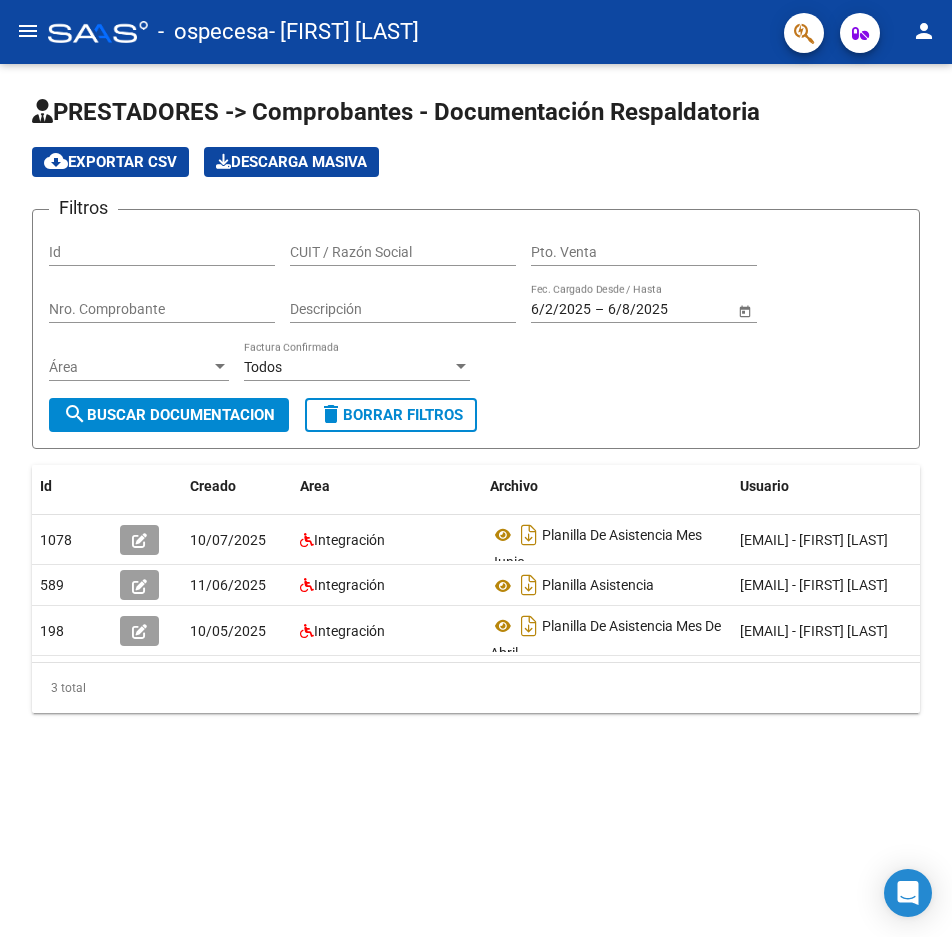 click on "Todos" at bounding box center (348, 367) 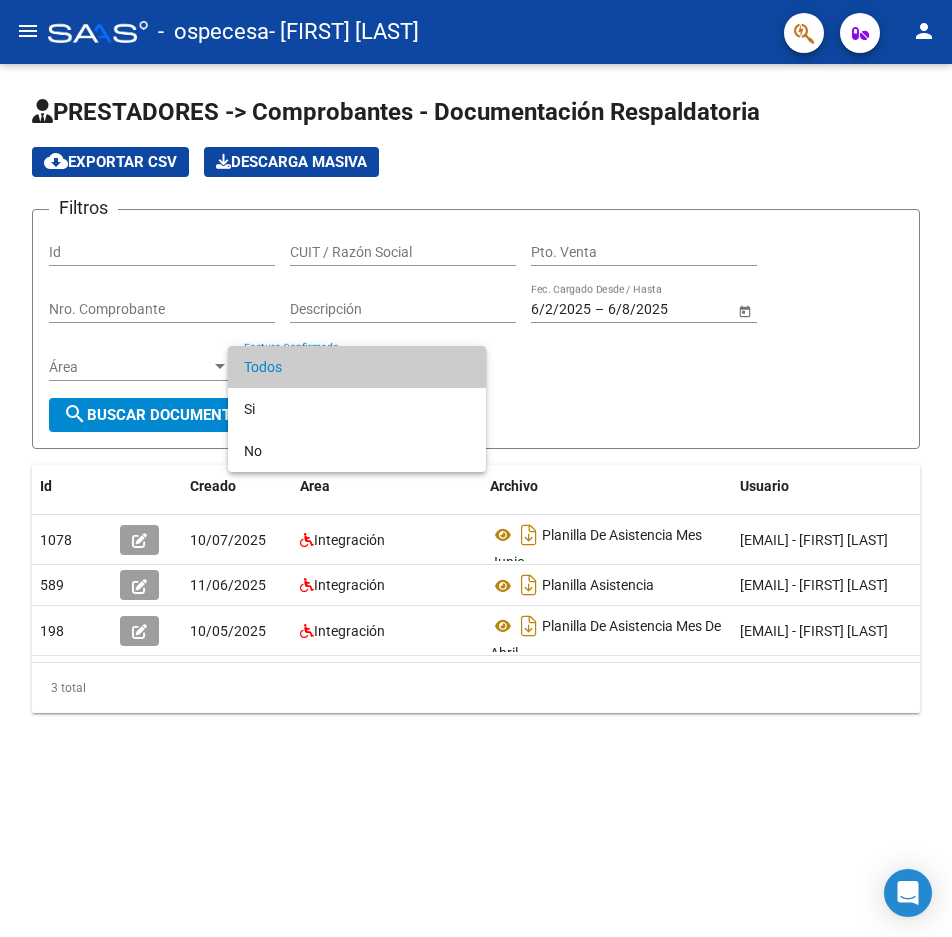 click at bounding box center [476, 468] 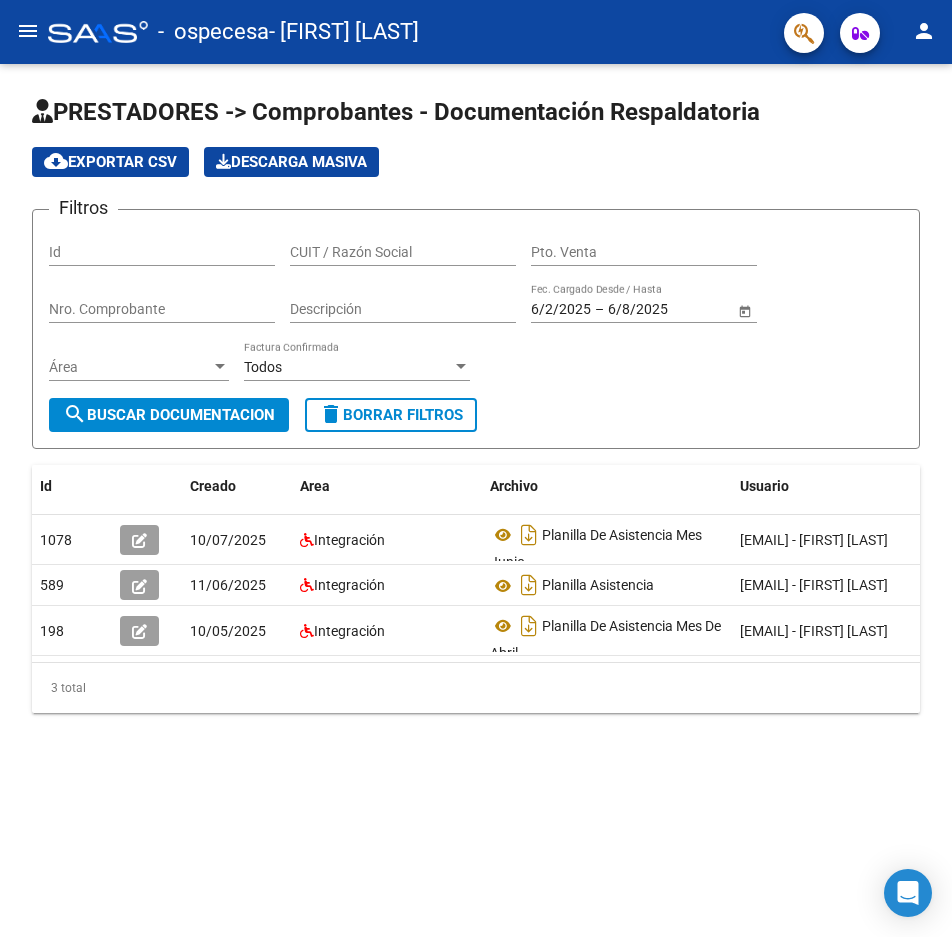 click on "Id" at bounding box center [162, 252] 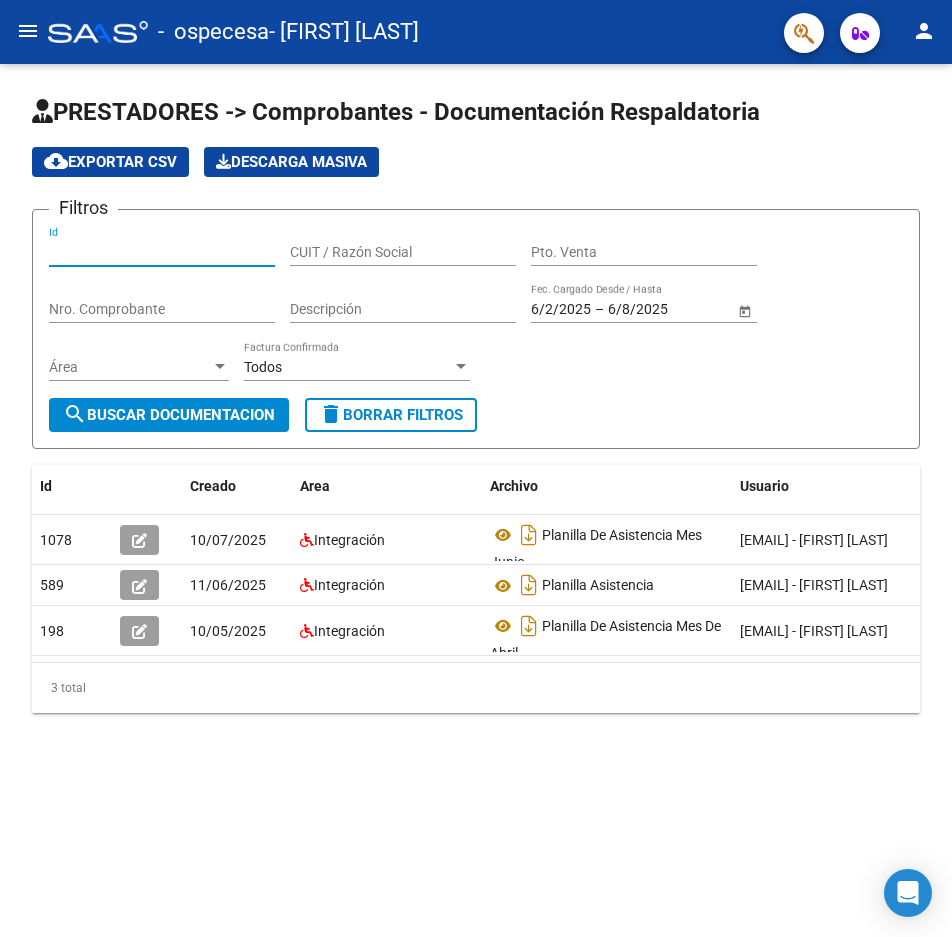 click on "Filtros Id CUIT / Razón Social Pto. Venta Nro. Comprobante Descripción 6/2/2025 6/2/2025 – 6/8/2025 6/8/2025 Fec. Cargado Desde / Hasta Área Área Todos Factura Confirmada" 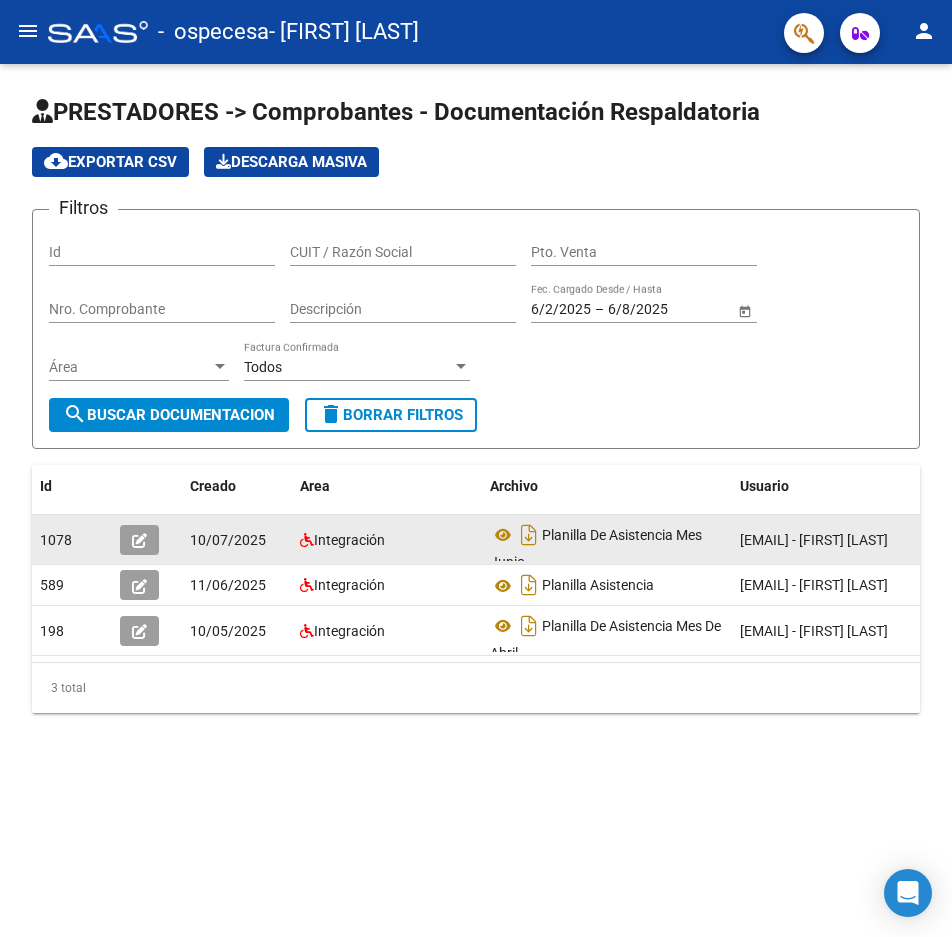 click 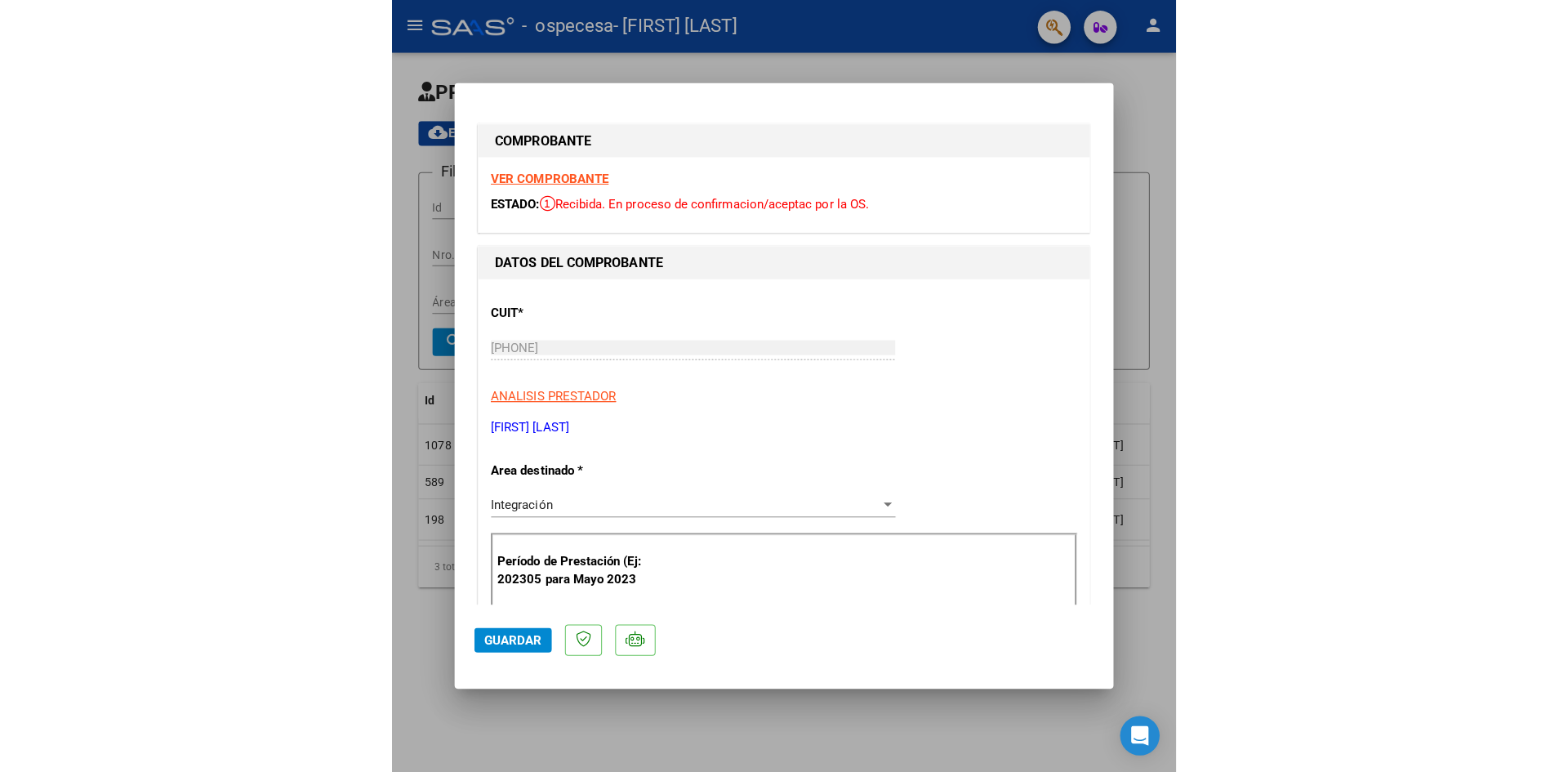 scroll, scrollTop: 0, scrollLeft: 0, axis: both 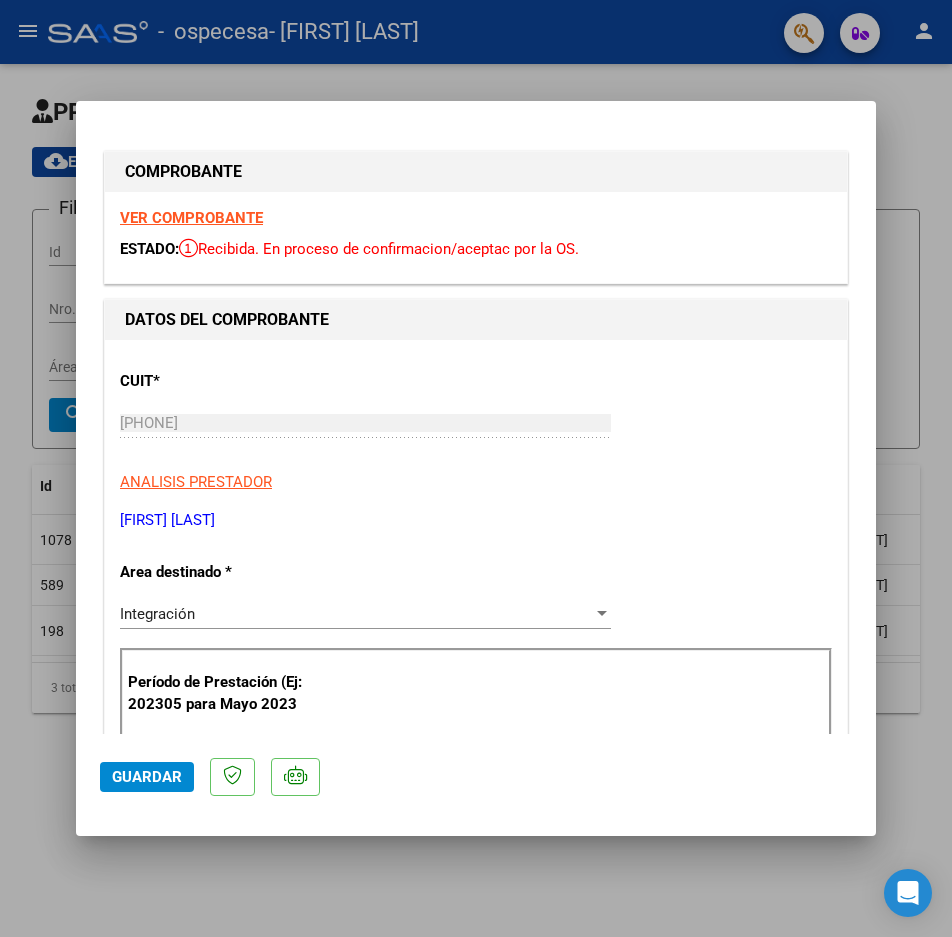 click at bounding box center [476, 468] 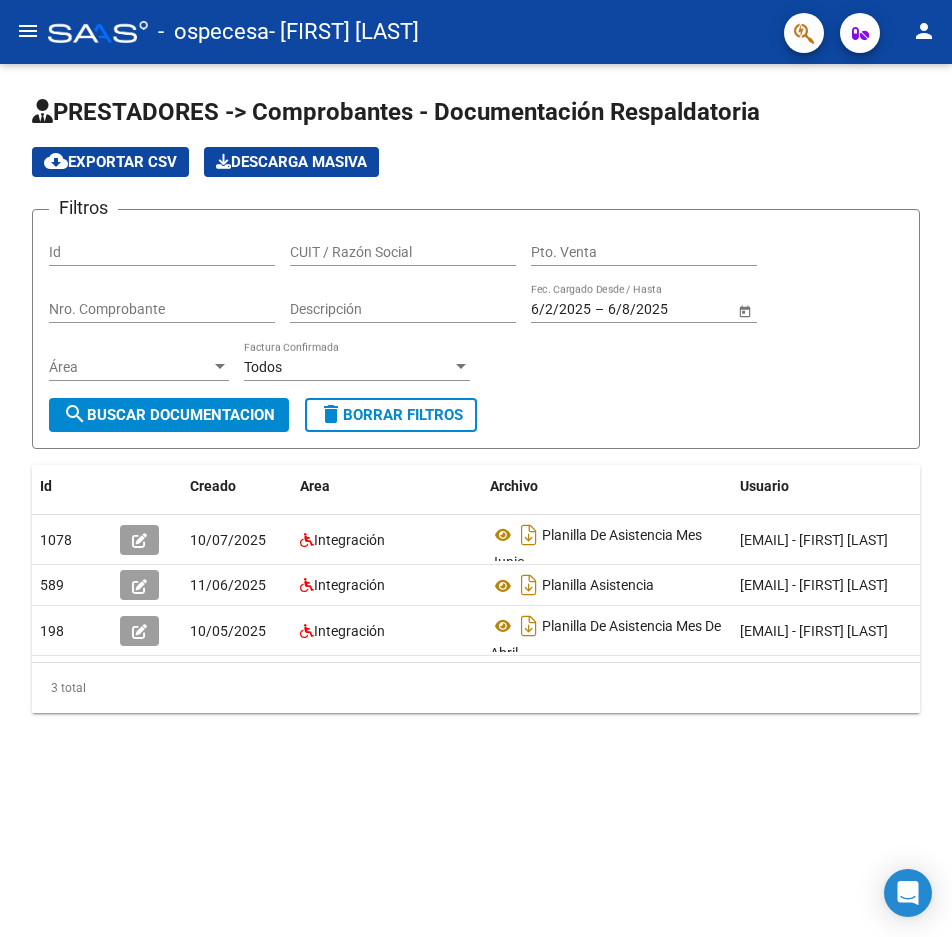 click on "Id" at bounding box center (162, 252) 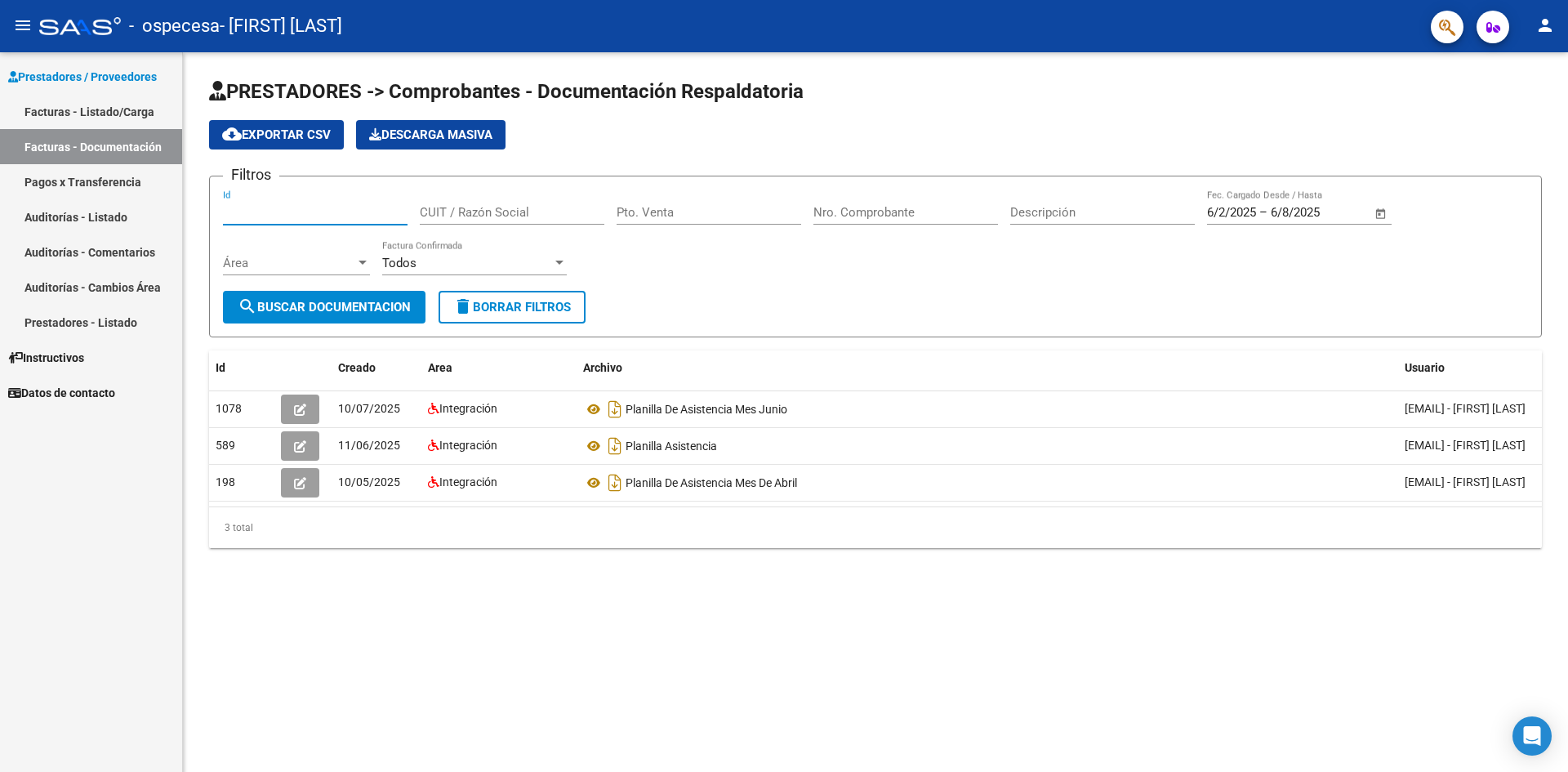 click on "Facturas - Listado/Carga" at bounding box center [91, 111] 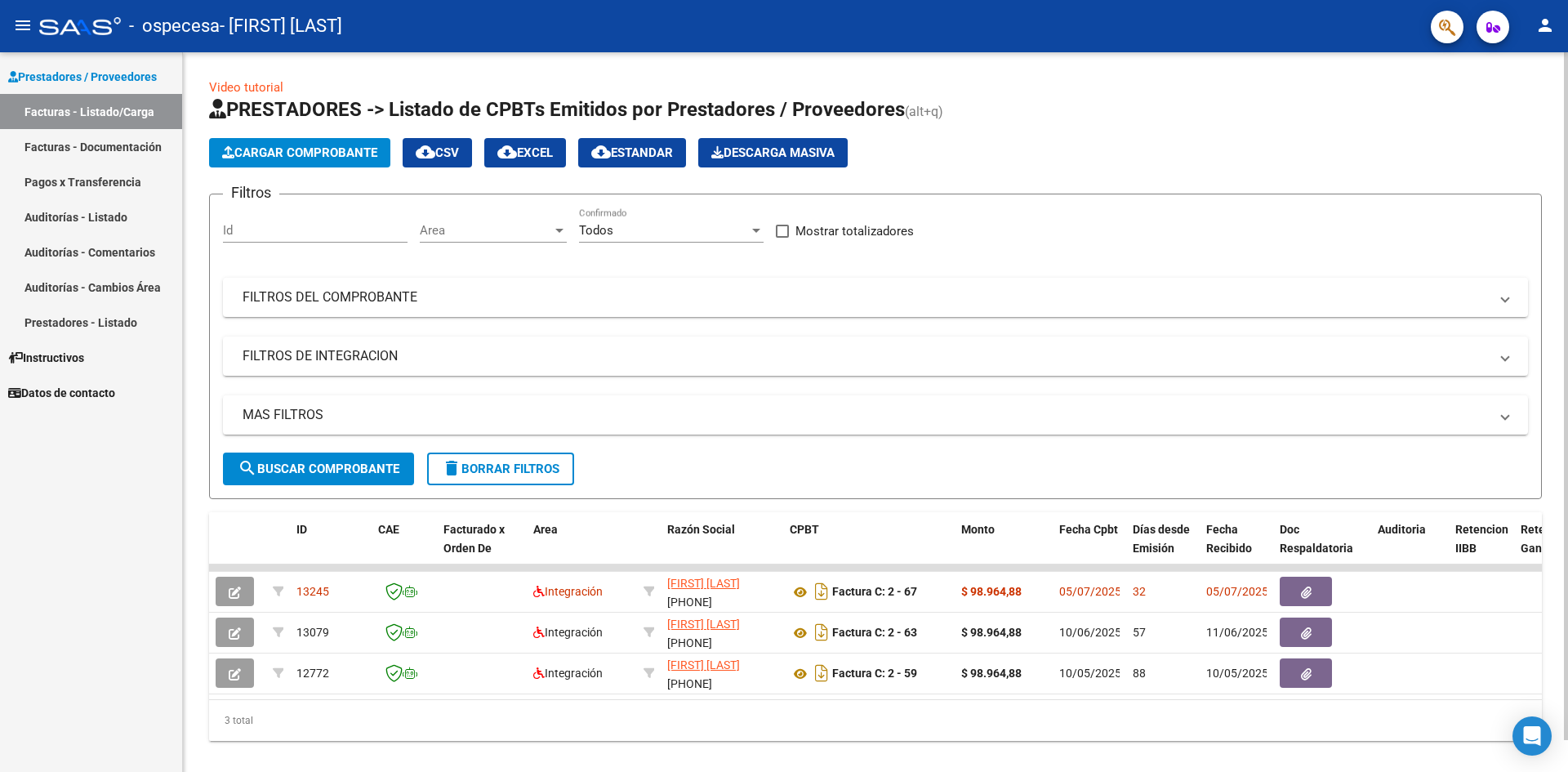 click on "Cargar Comprobante" 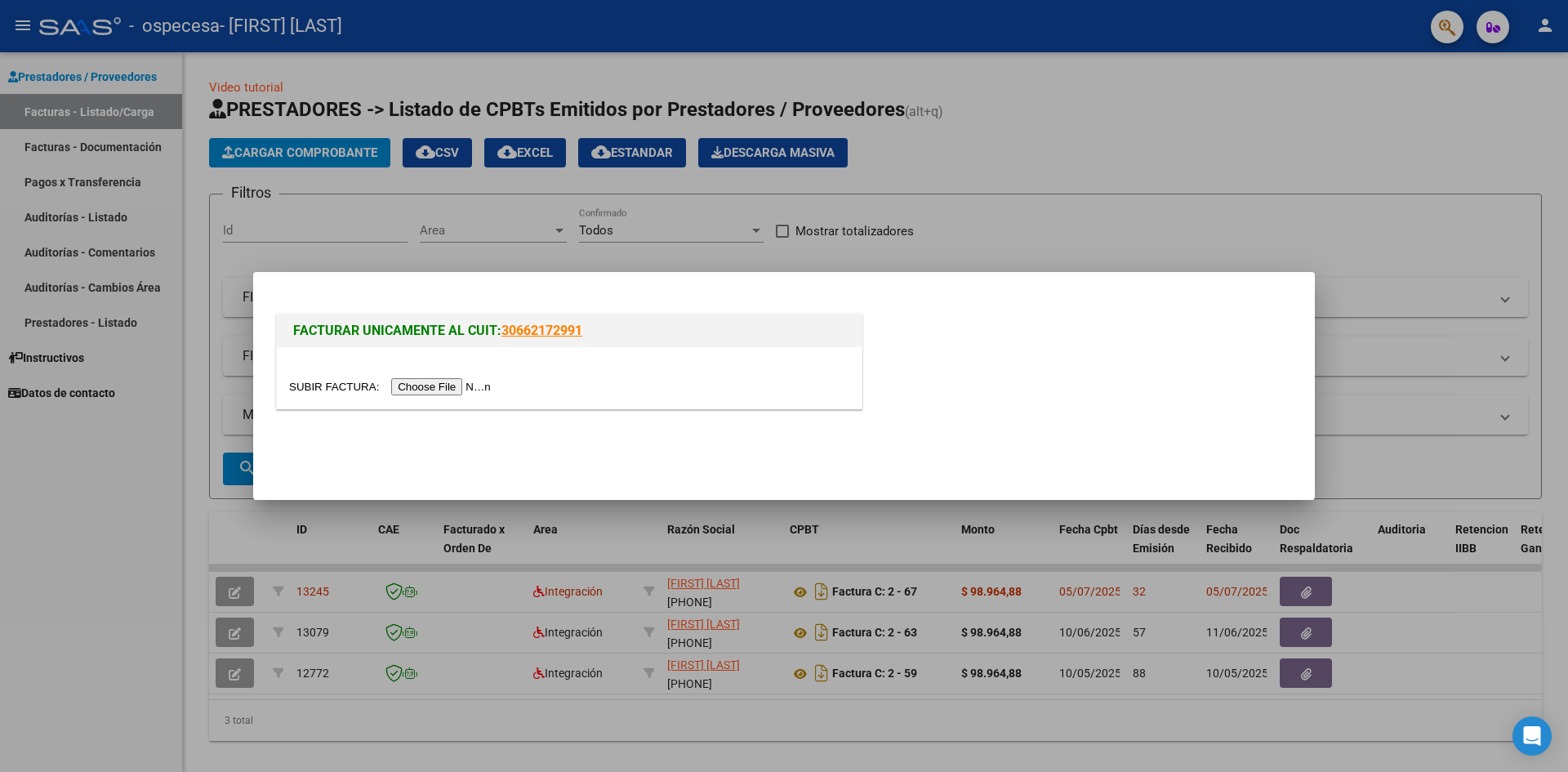 click at bounding box center [784, 386] 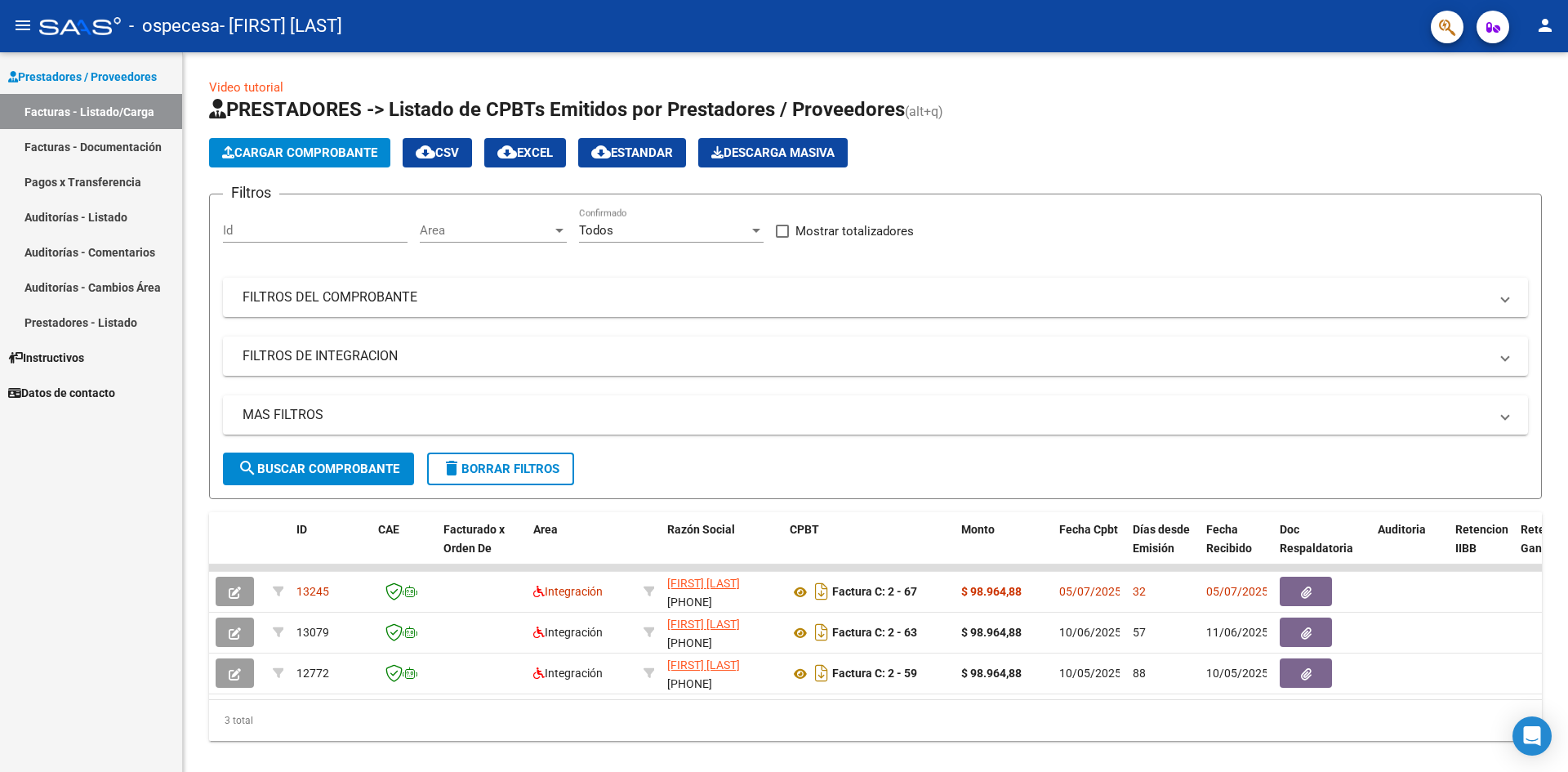 click on "Facturas - Documentación" at bounding box center [91, 146] 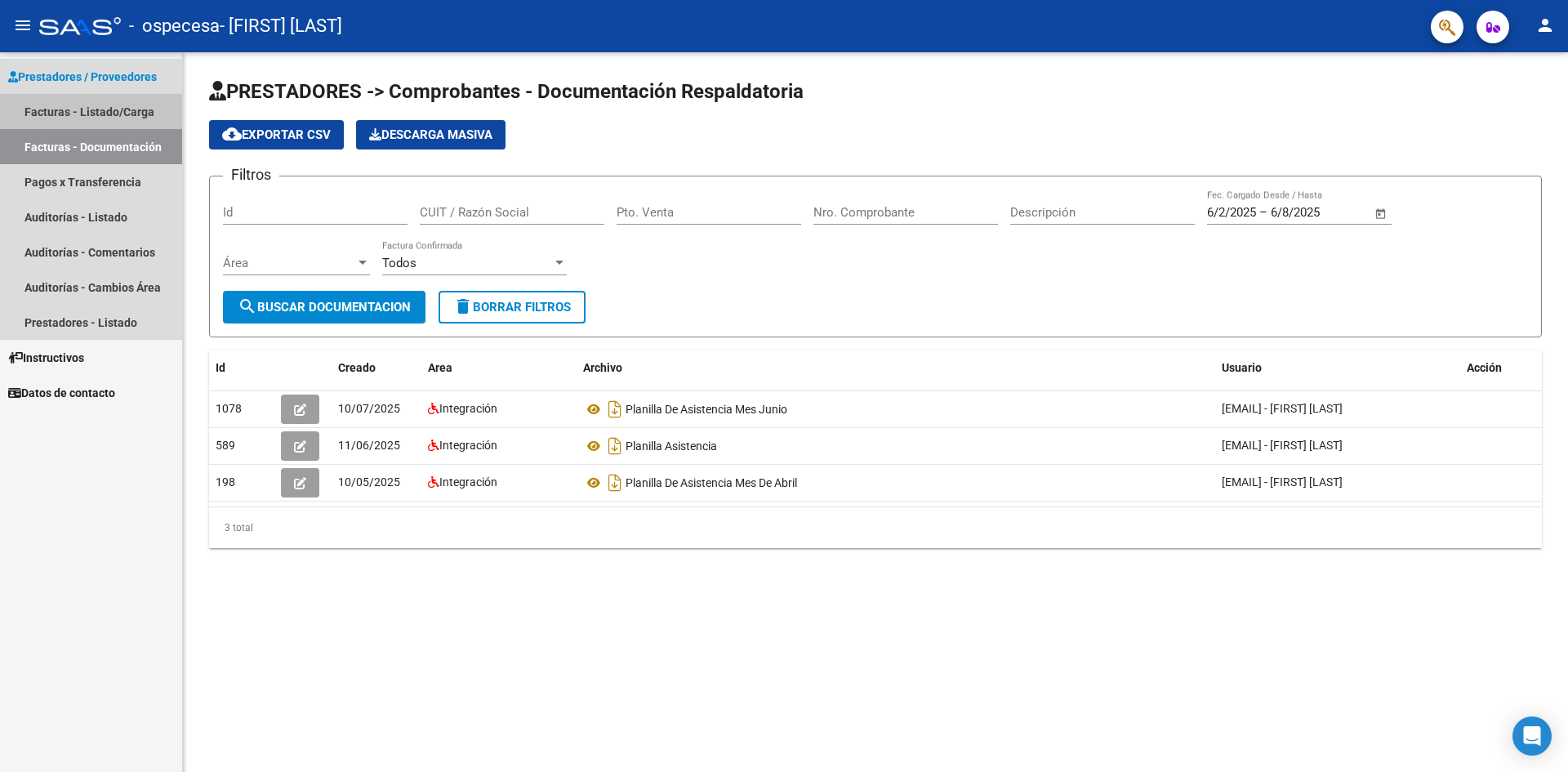click on "Facturas - Listado/Carga" at bounding box center (91, 111) 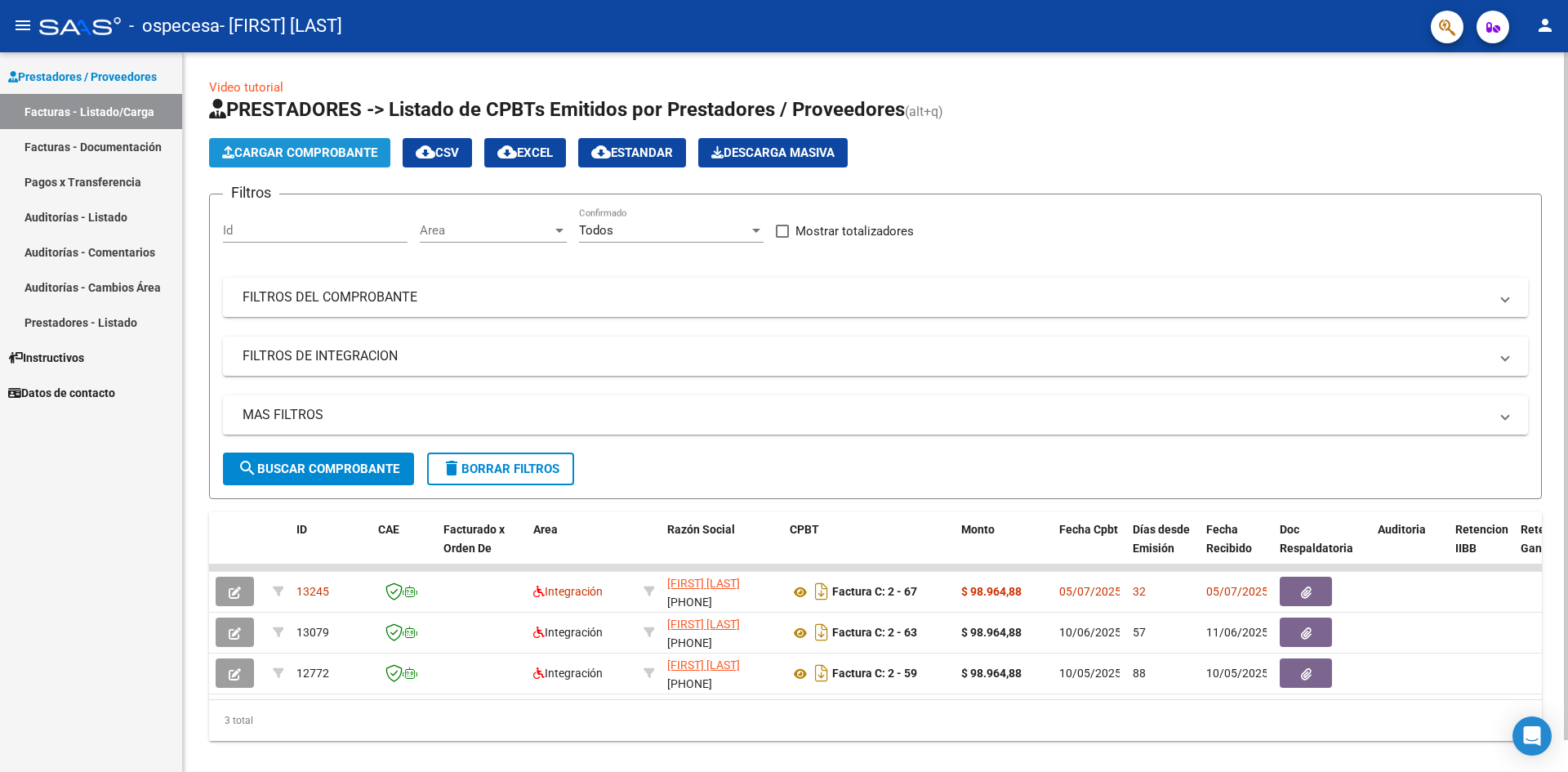 click on "Cargar Comprobante" 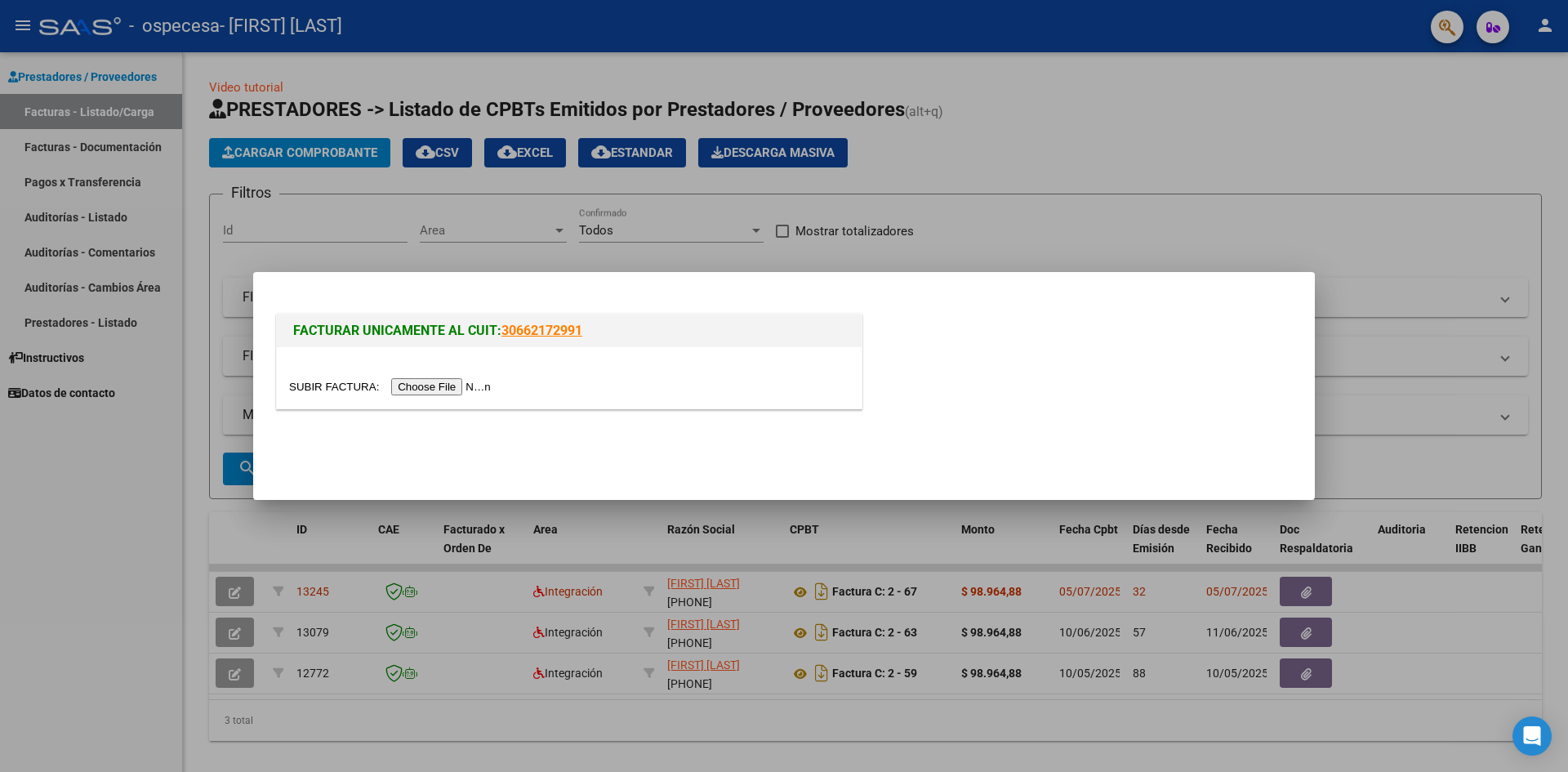 click at bounding box center (392, 386) 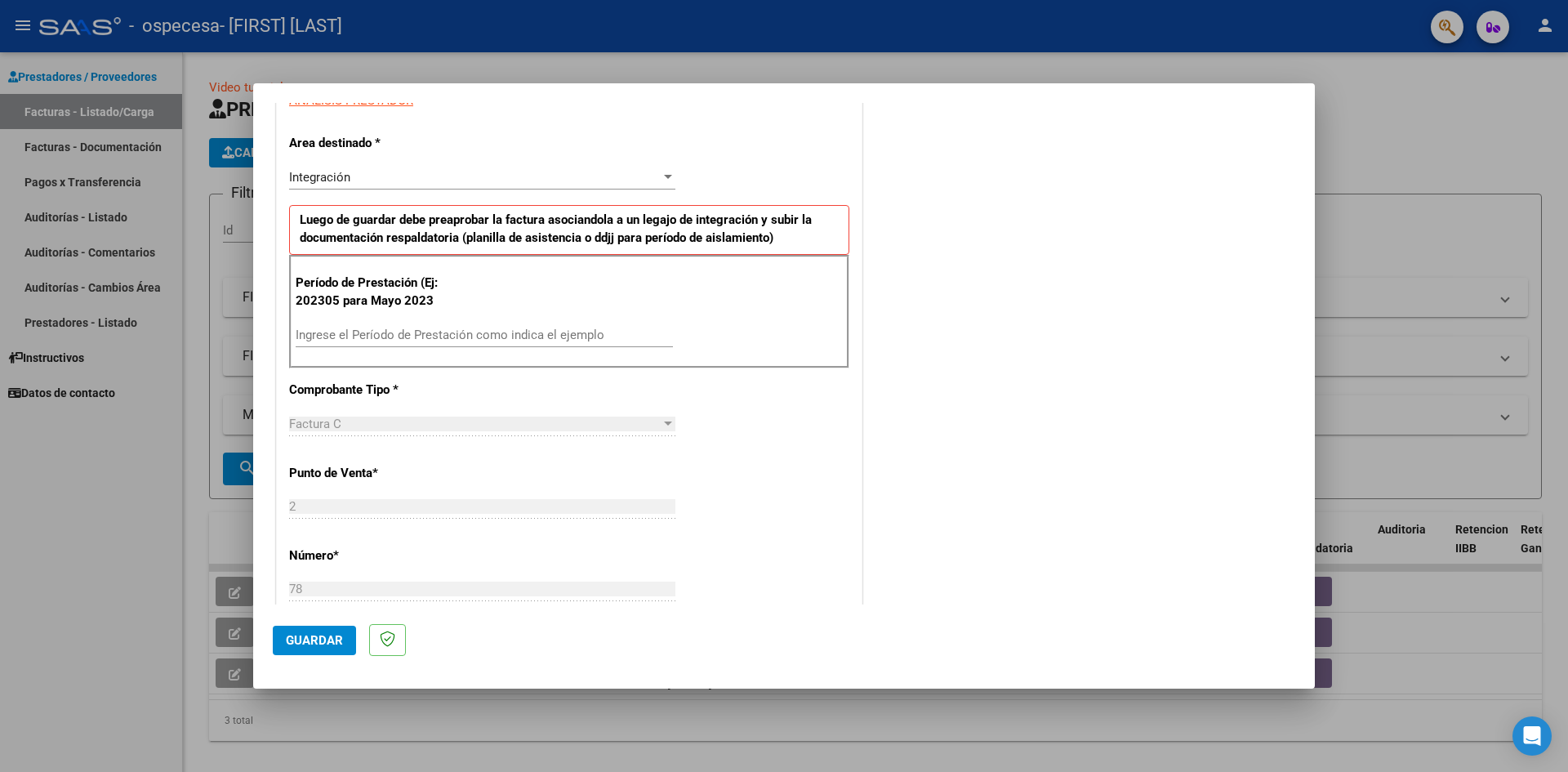 scroll, scrollTop: 327, scrollLeft: 0, axis: vertical 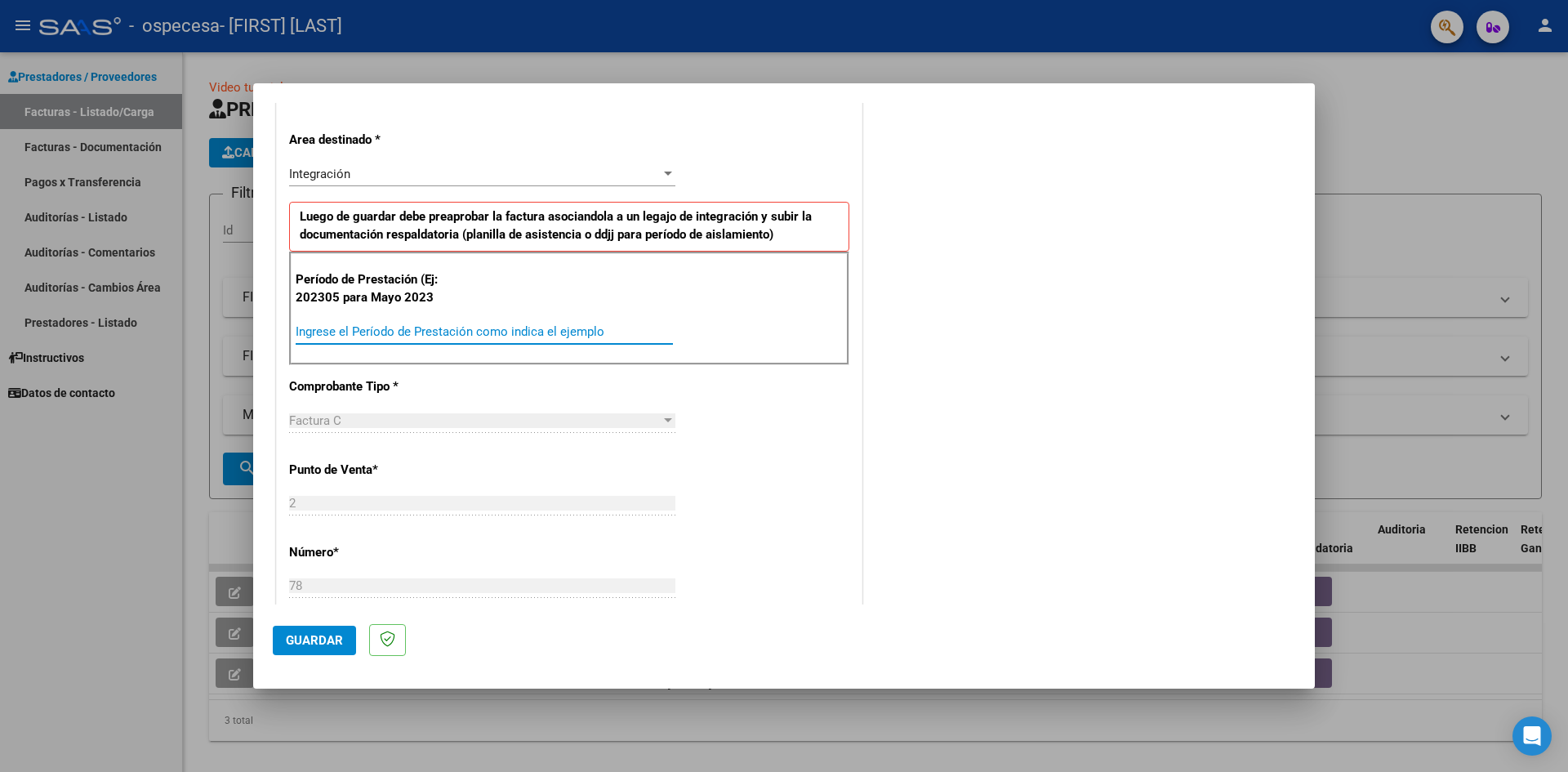 click on "Ingrese el Período de Prestación como indica el ejemplo" at bounding box center (484, 332) 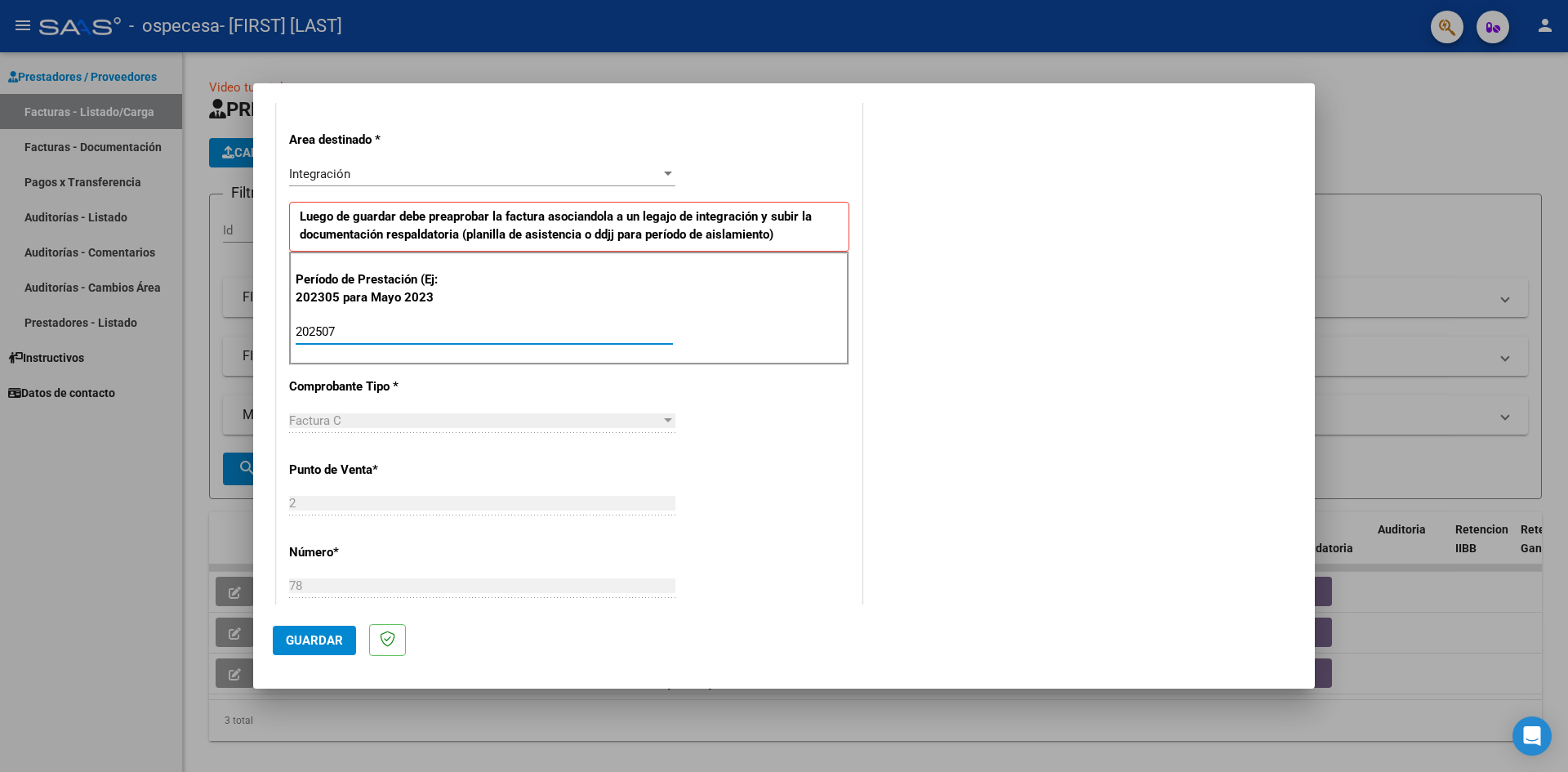 type on "202507" 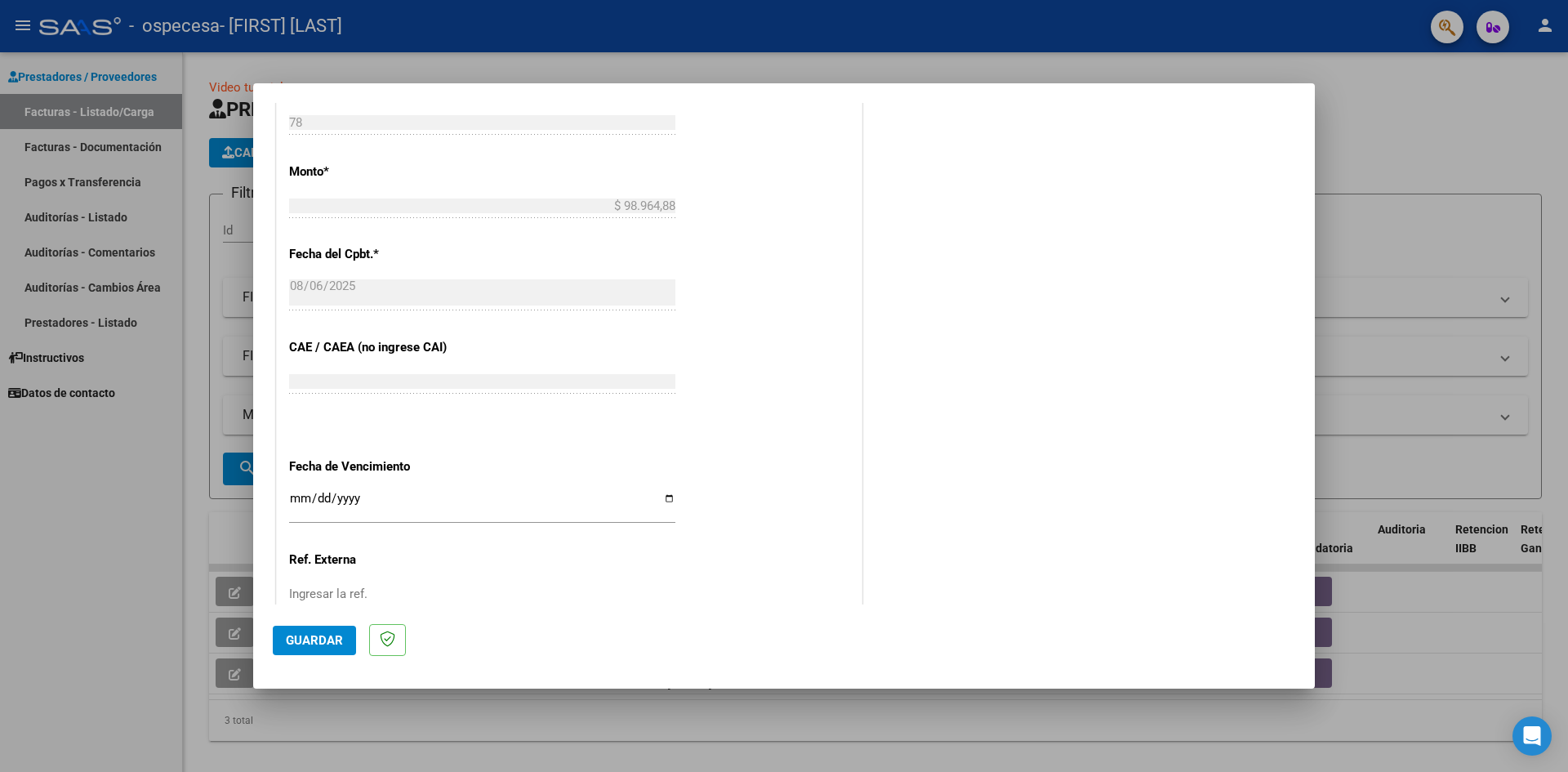 scroll, scrollTop: 906, scrollLeft: 0, axis: vertical 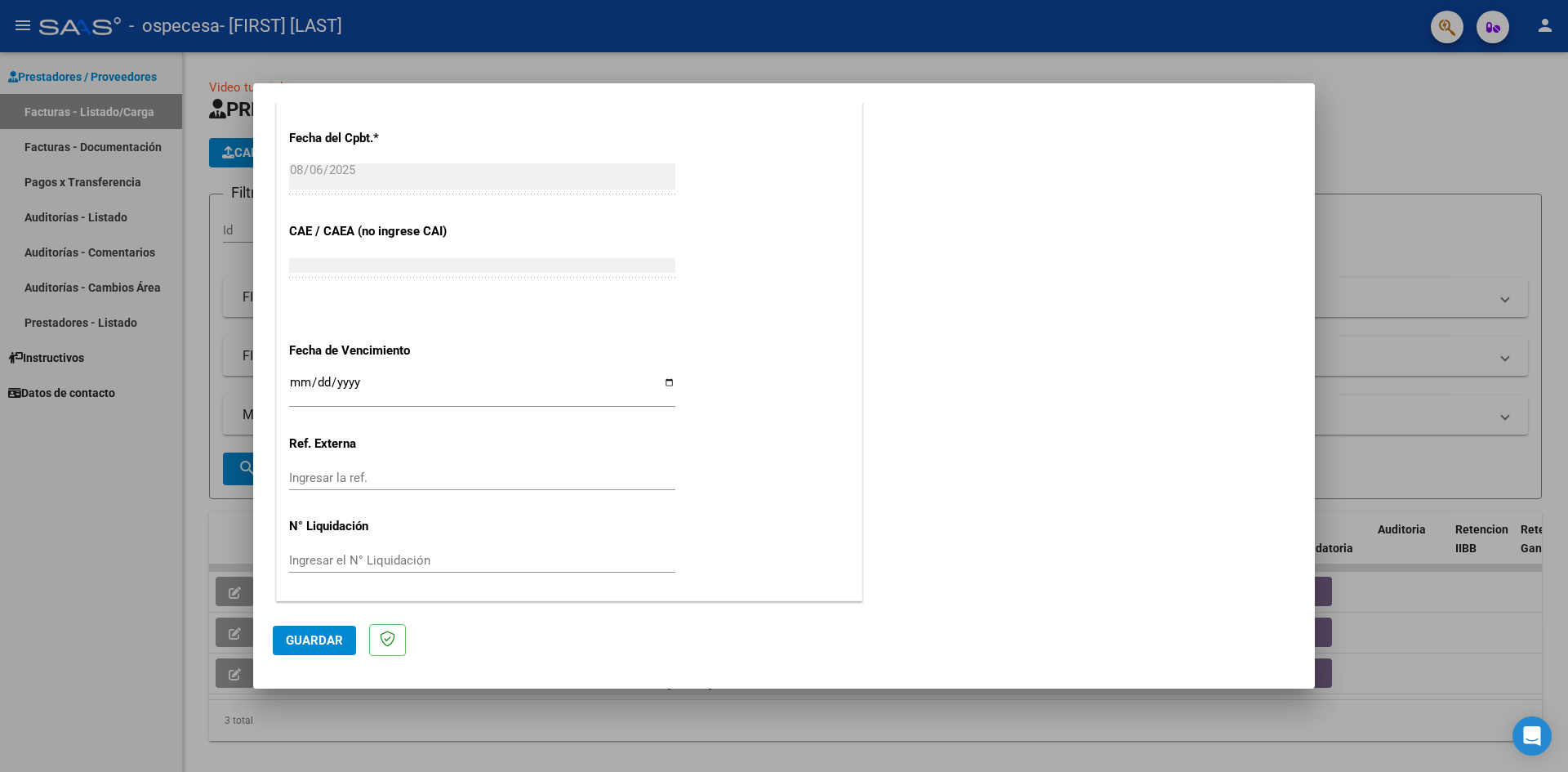 click on "Guardar" 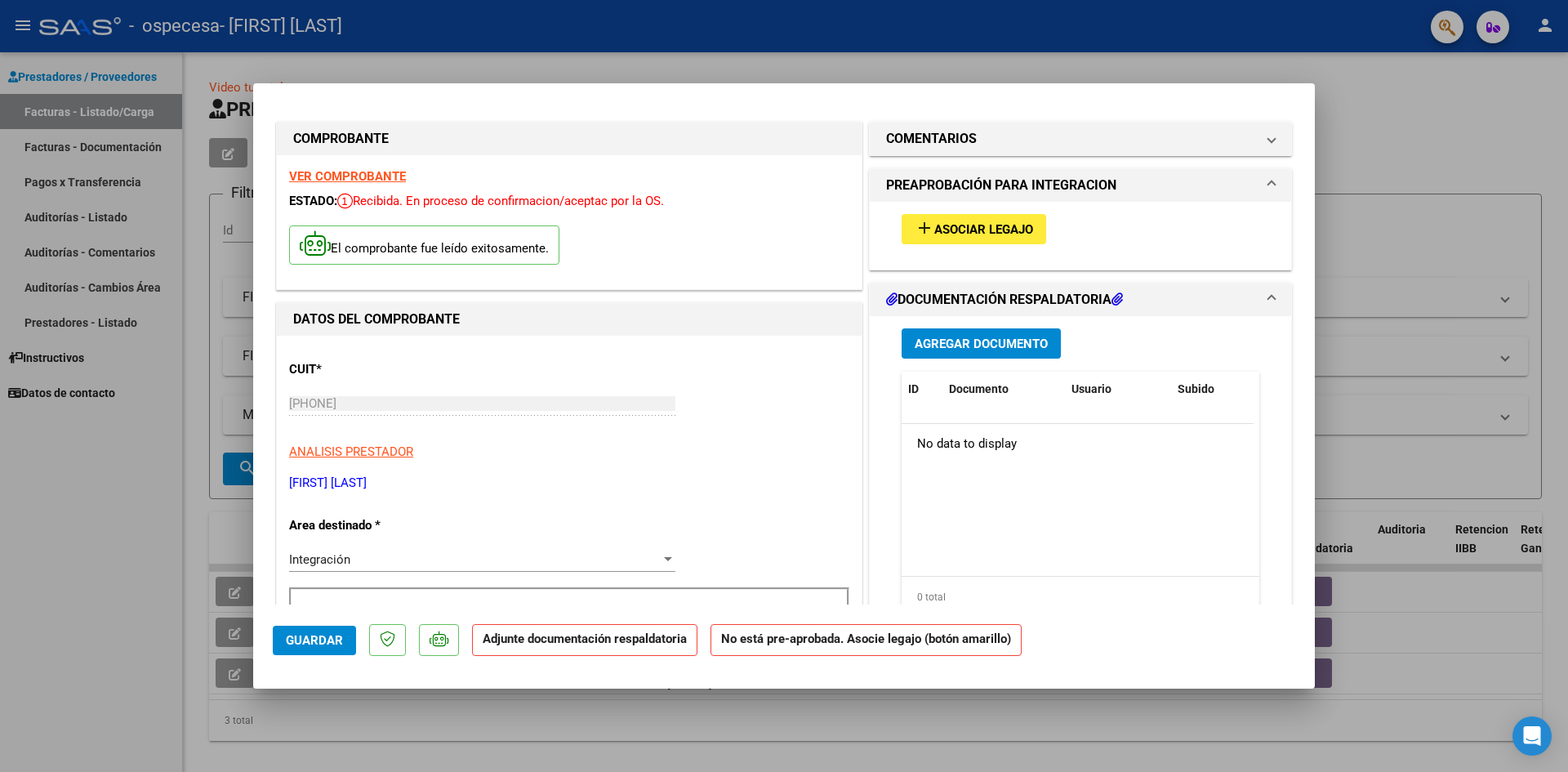 scroll, scrollTop: 0, scrollLeft: 0, axis: both 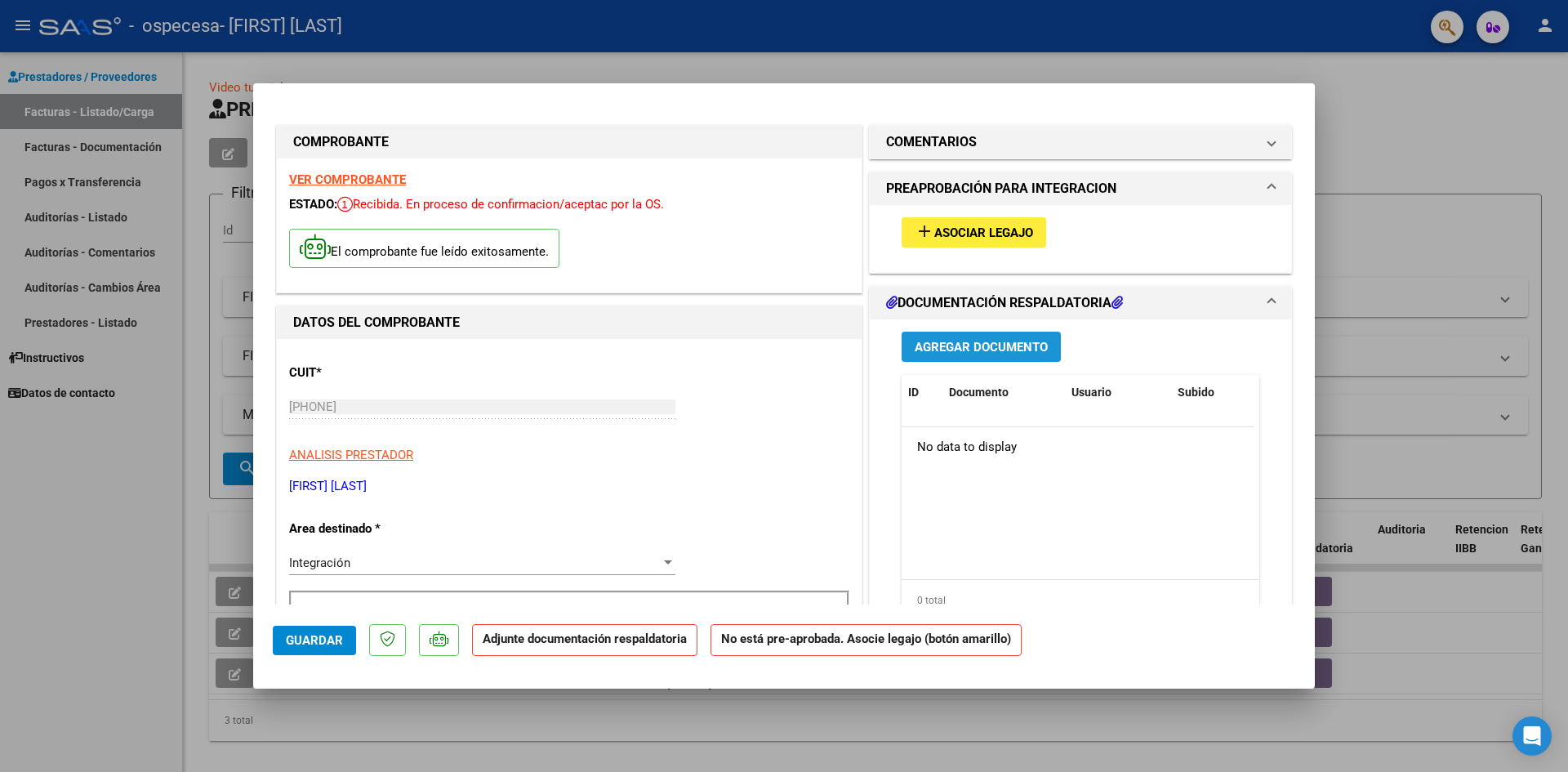 click on "Agregar Documento" at bounding box center [981, 347] 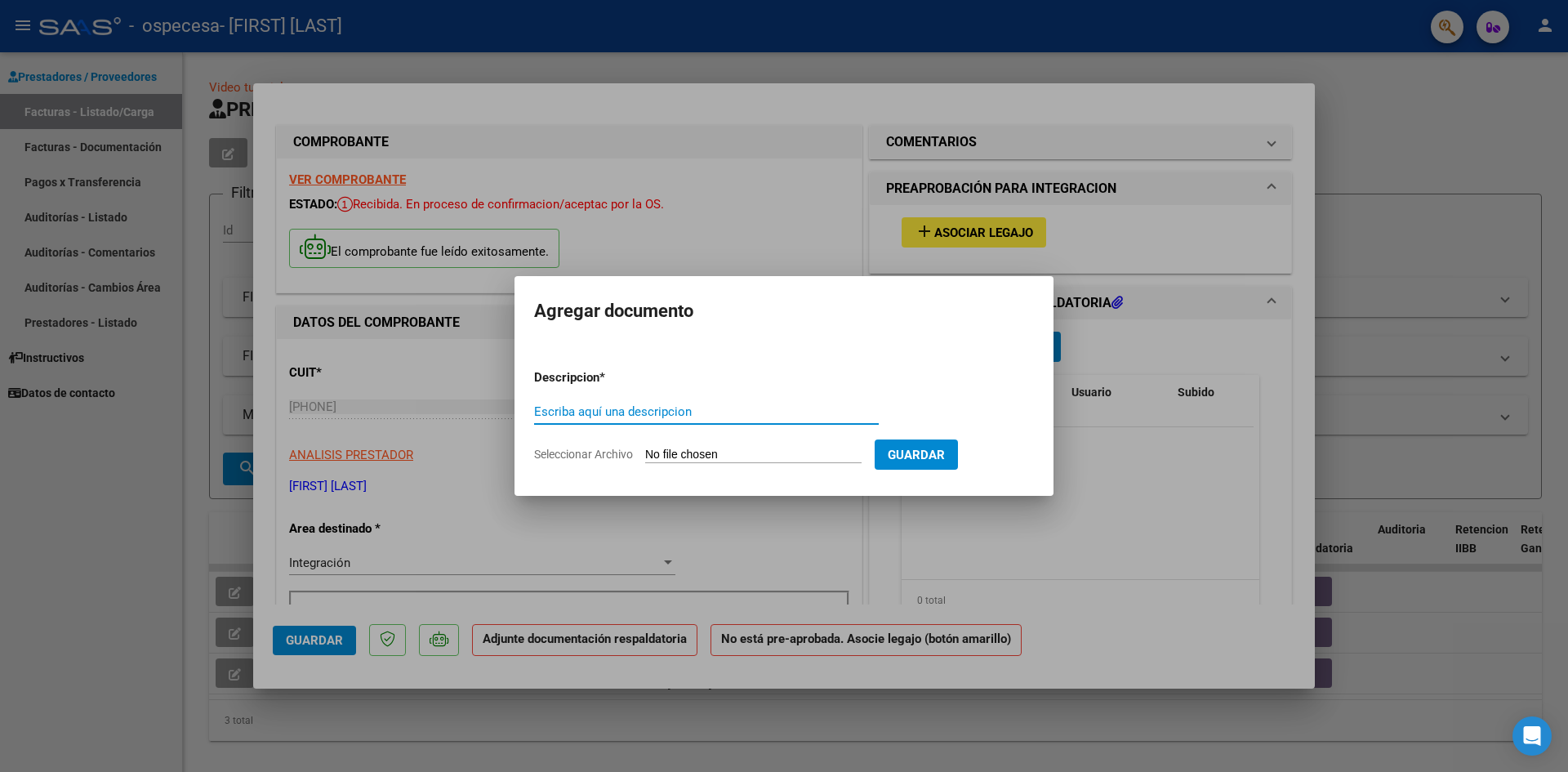 click on "Escriba aquí una descripcion" at bounding box center (706, 412) 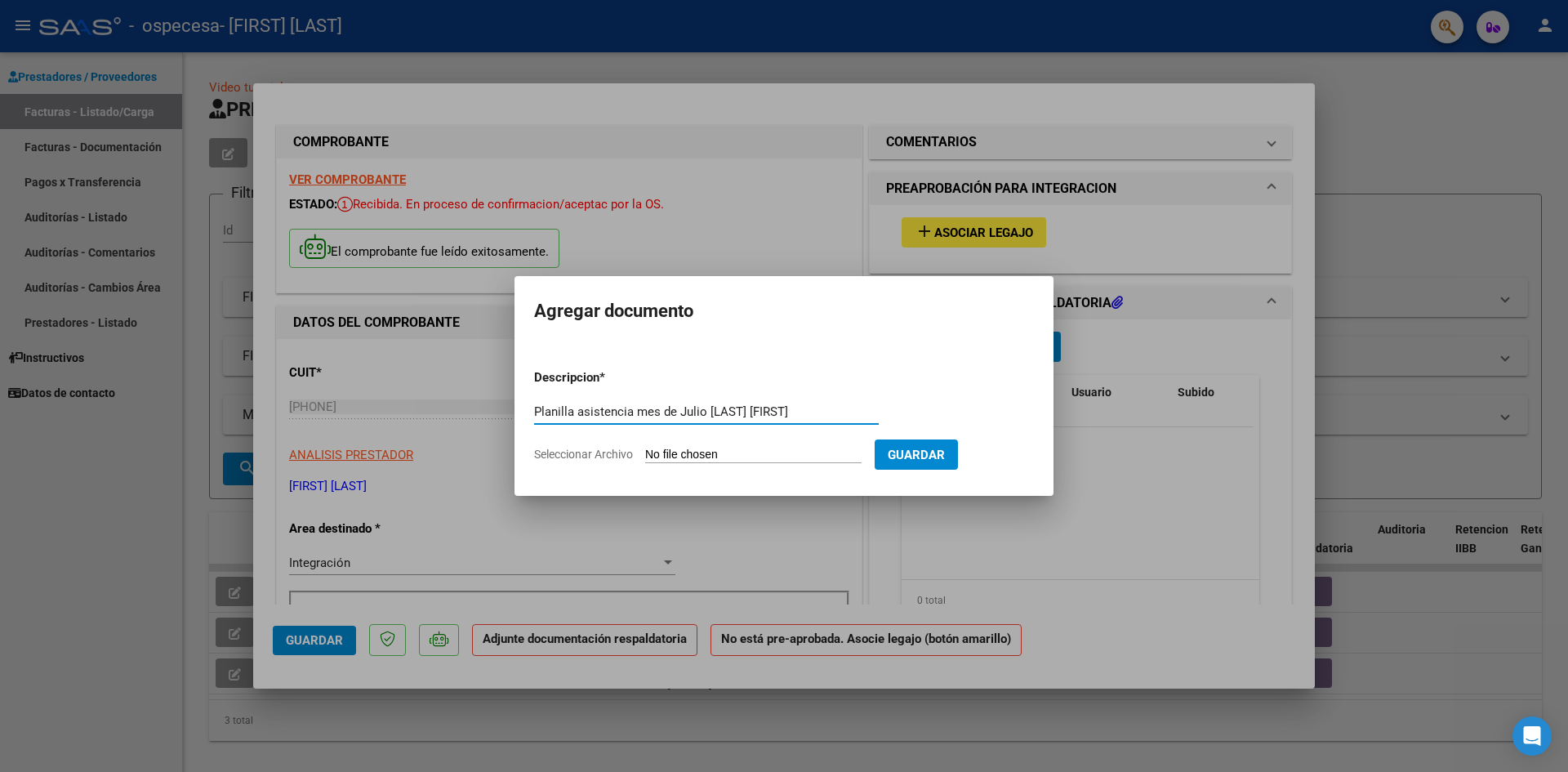 type on "Planilla asistencia mes de Julio [LAST] [FIRST]" 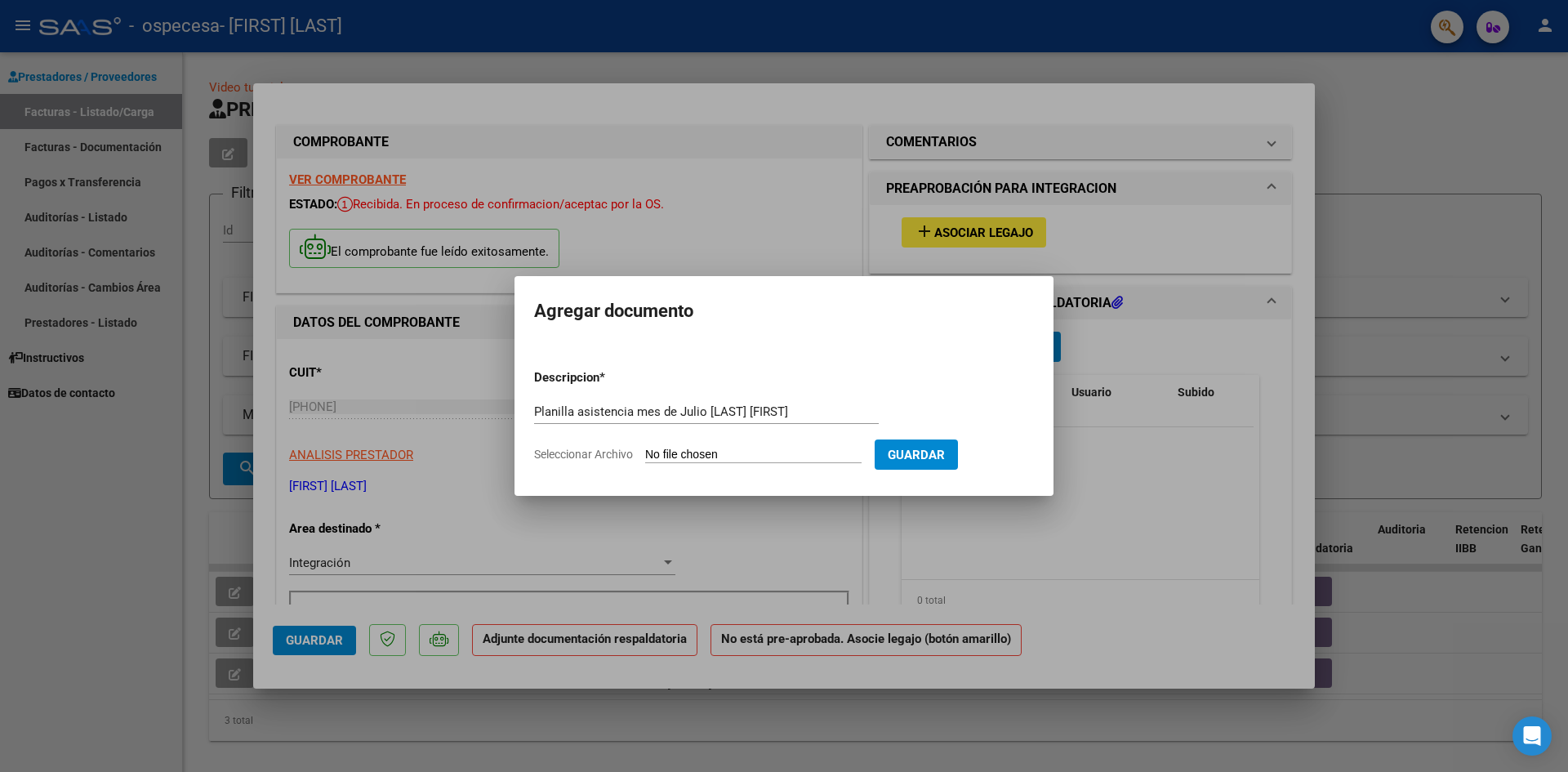 type on "C:\fakepath\Planilla asistencia [LAST] [FIRST] Julio.pdf" 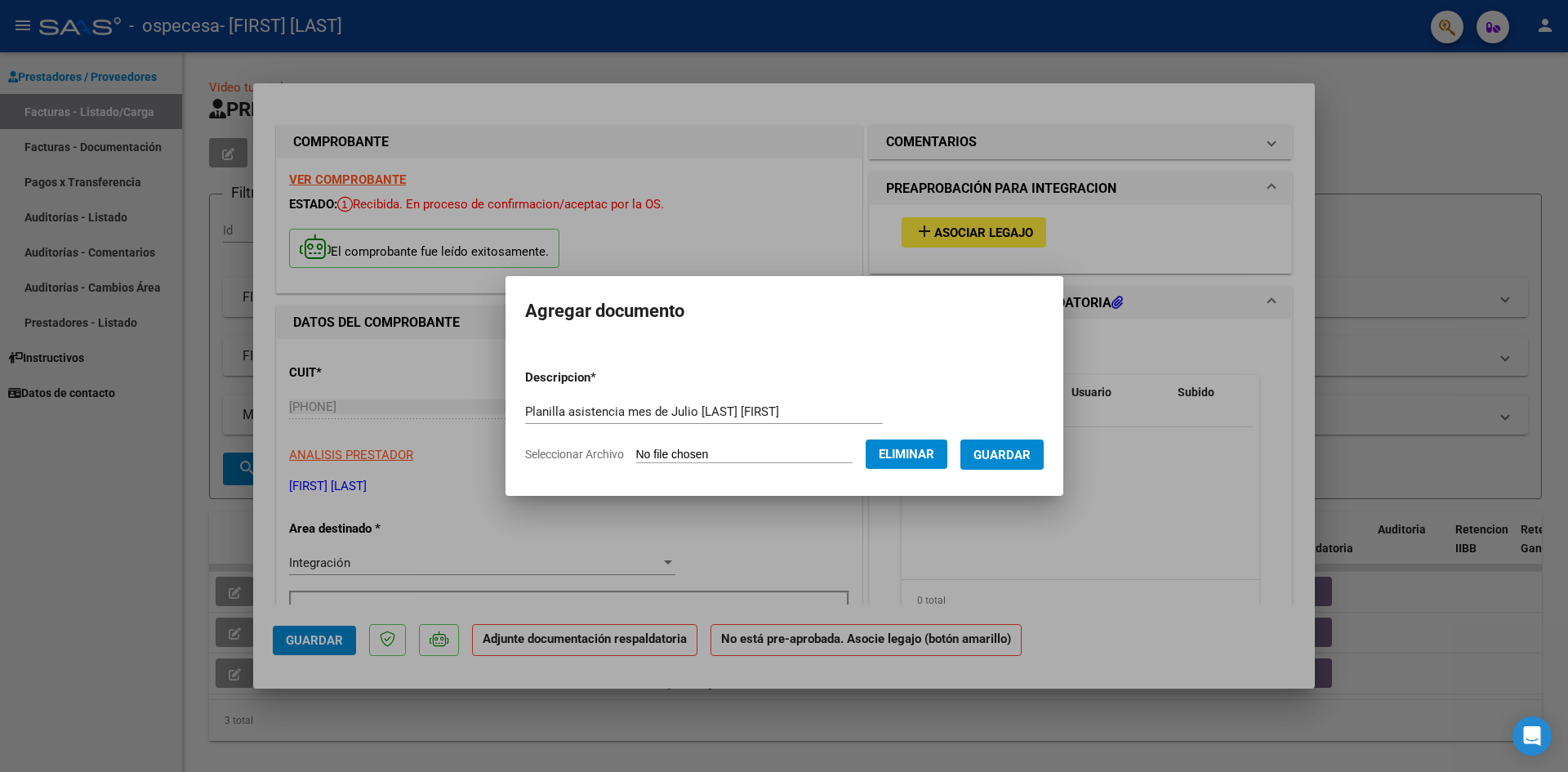 click on "Guardar" at bounding box center [1002, 455] 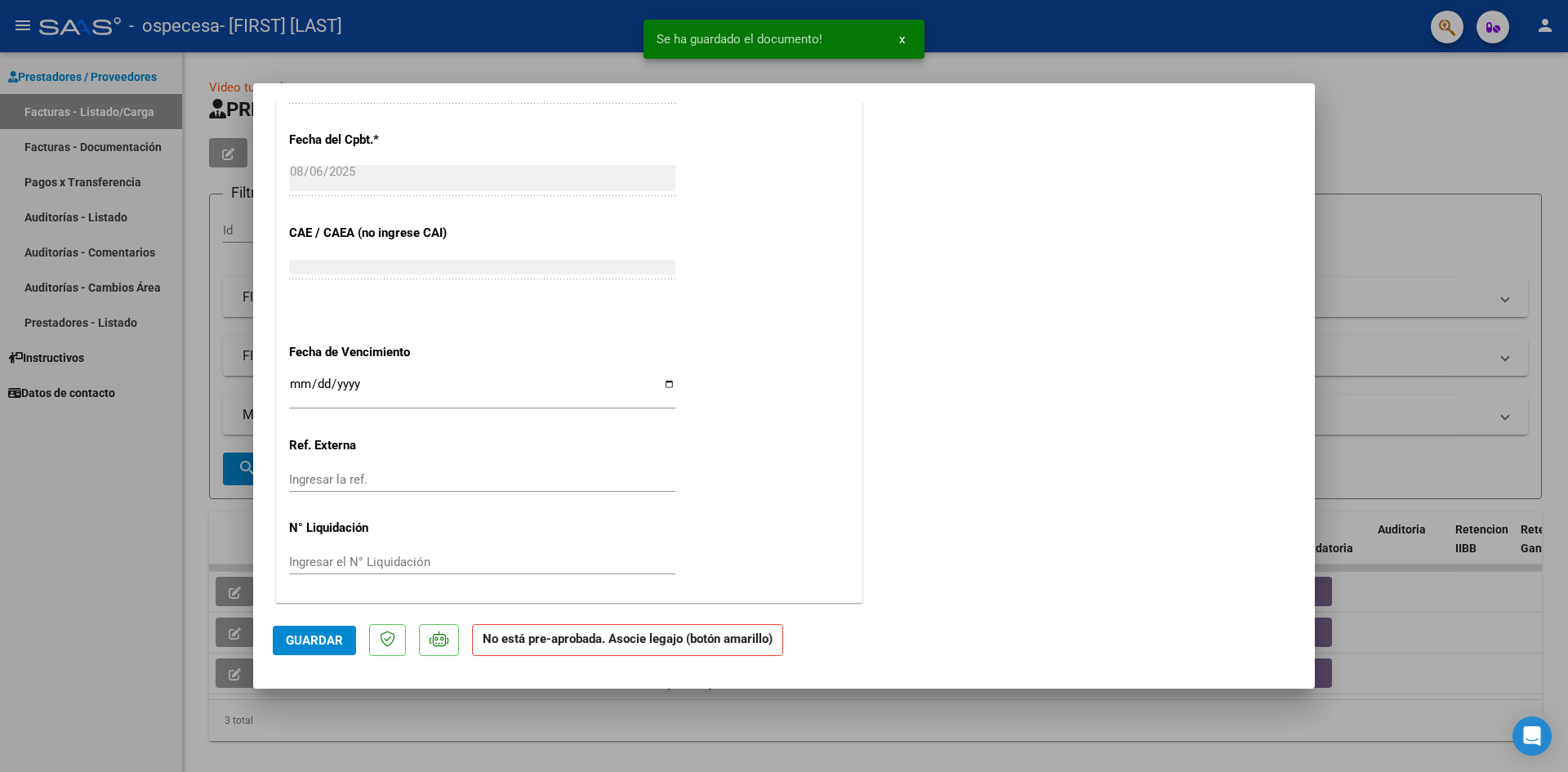 scroll, scrollTop: 918, scrollLeft: 0, axis: vertical 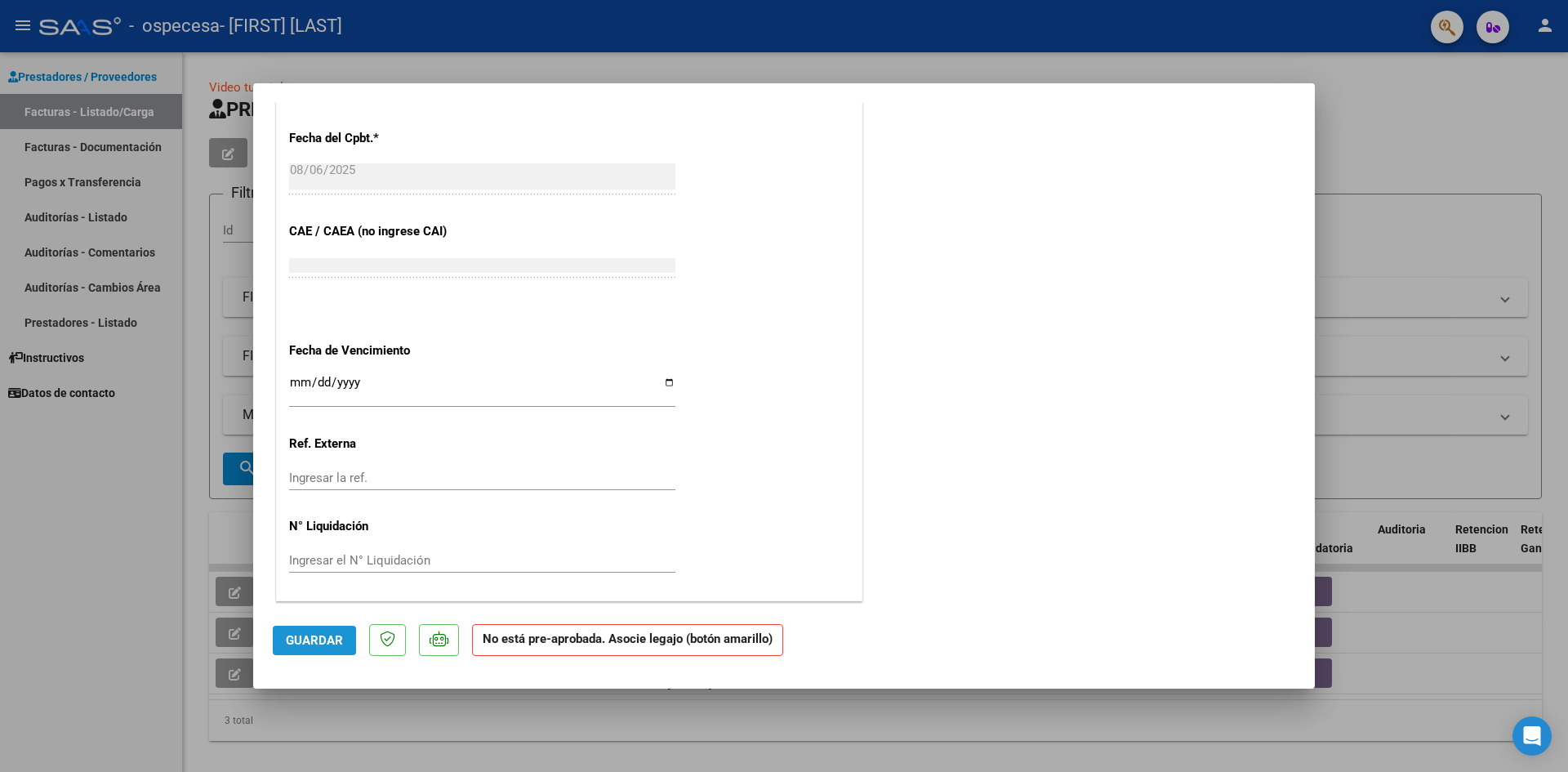 click on "Guardar" 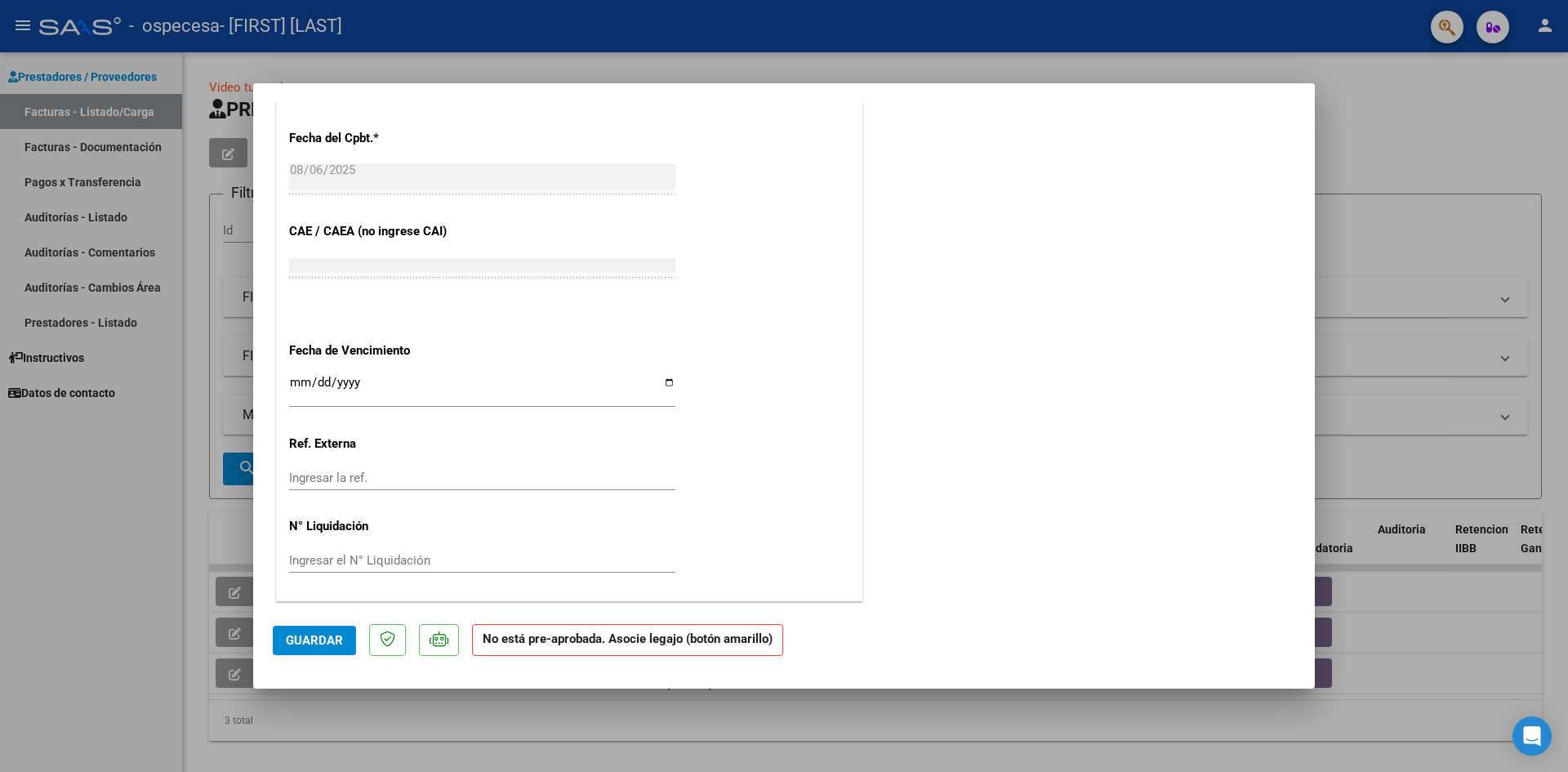 click at bounding box center (784, 386) 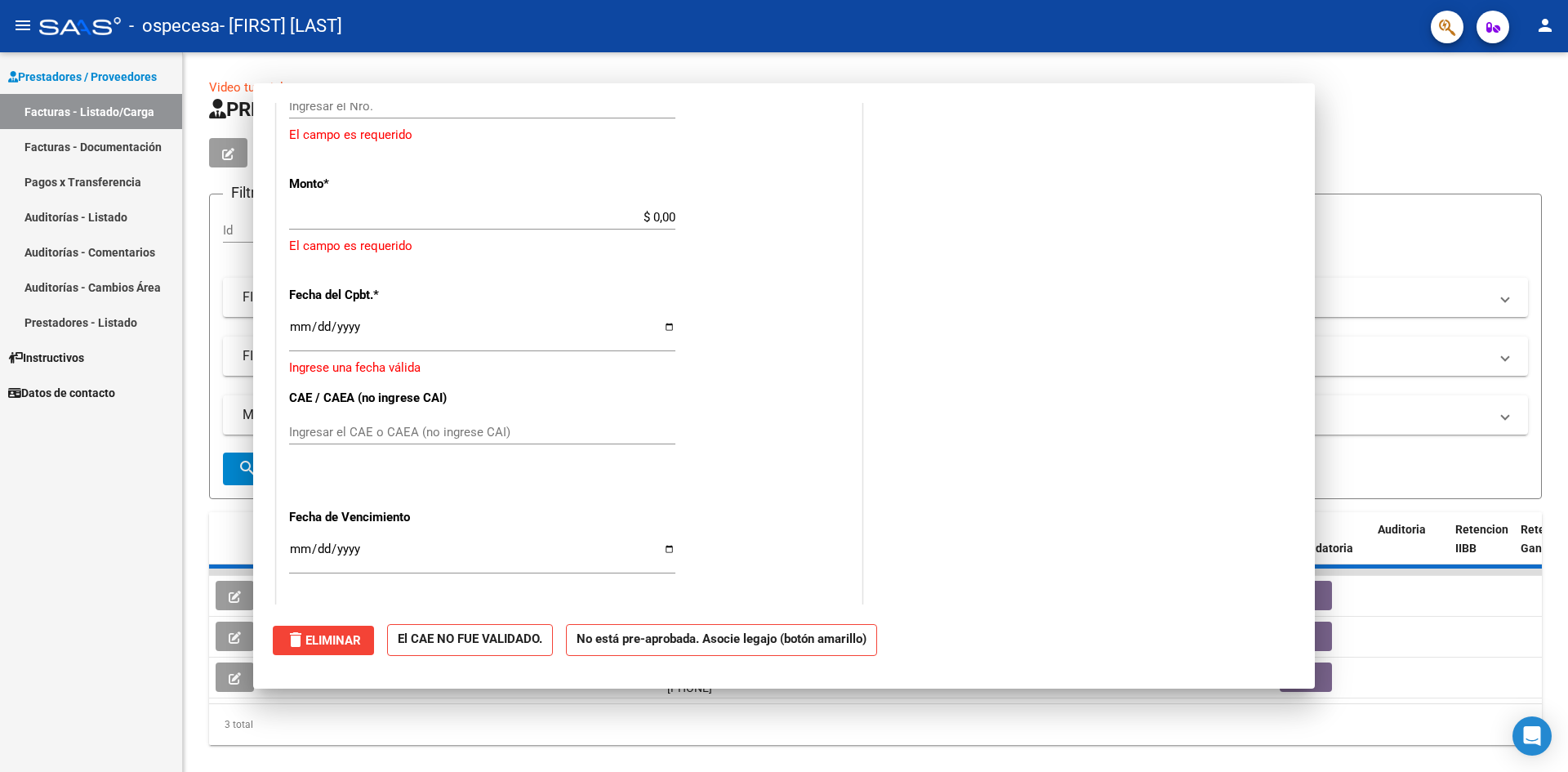 scroll, scrollTop: 0, scrollLeft: 0, axis: both 